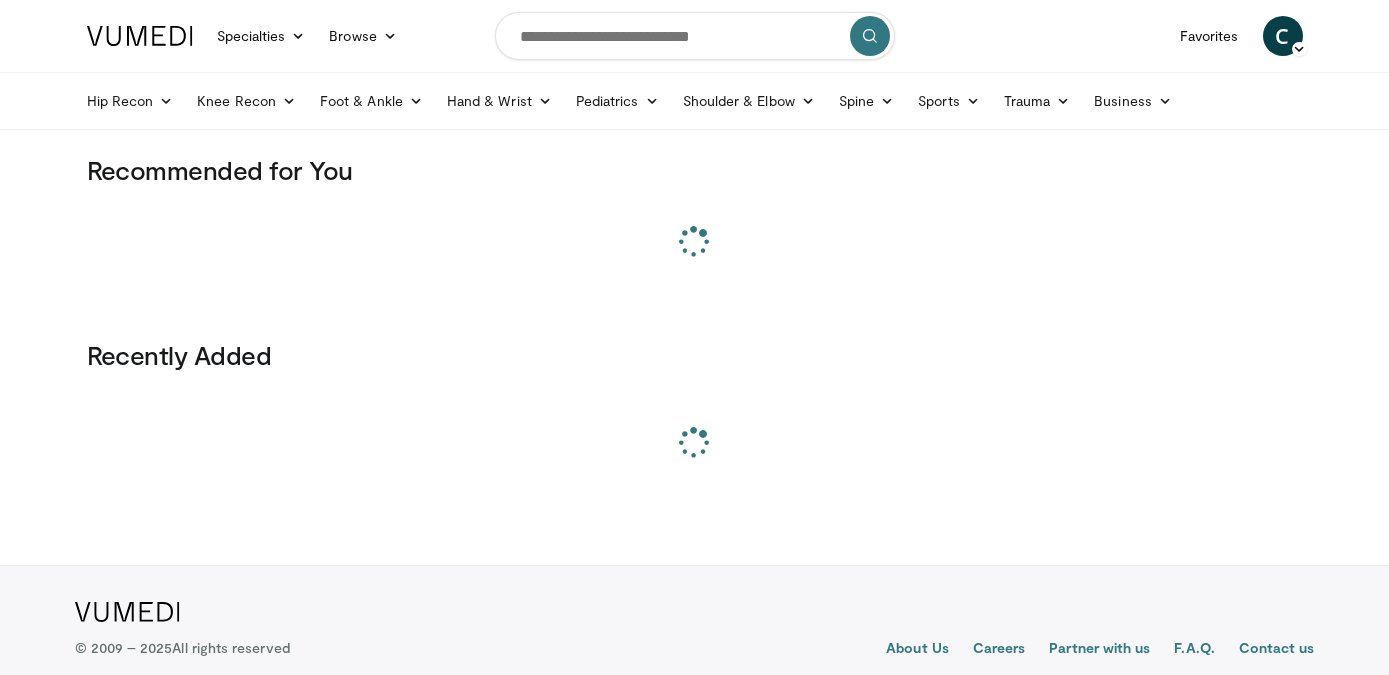 scroll, scrollTop: 0, scrollLeft: 0, axis: both 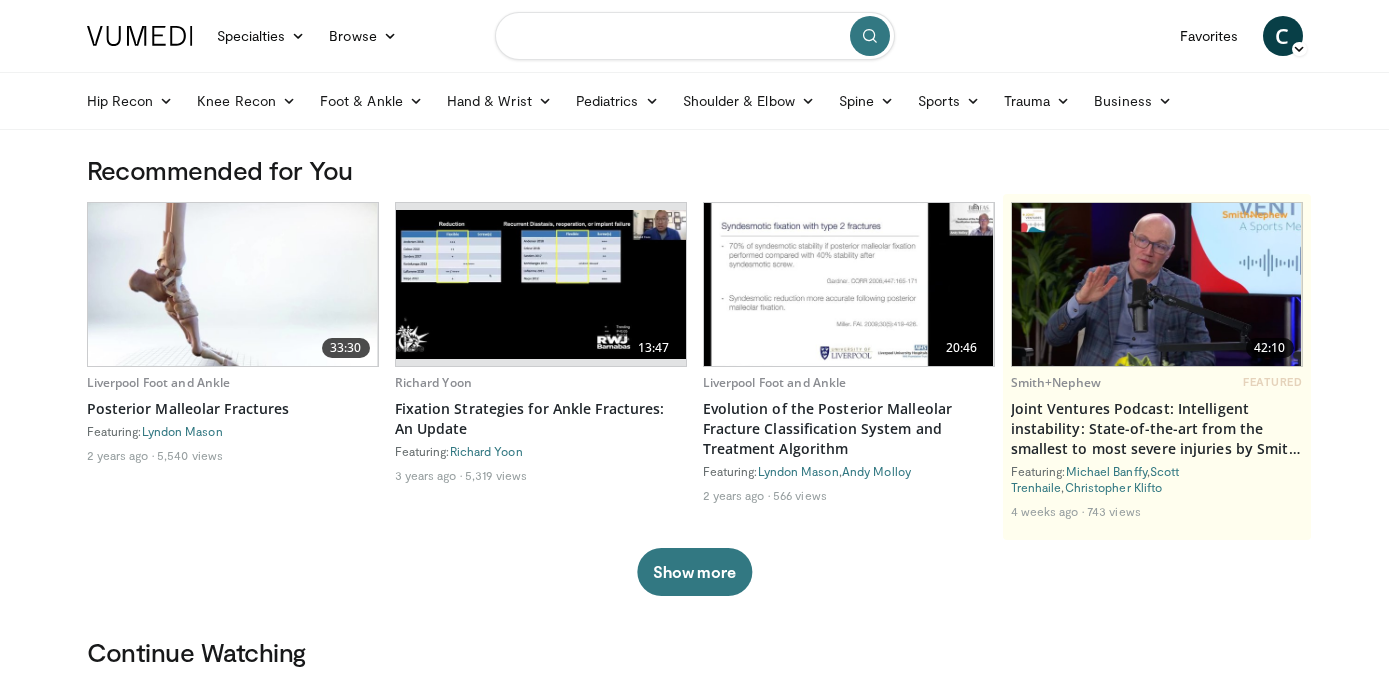 click at bounding box center [695, 36] 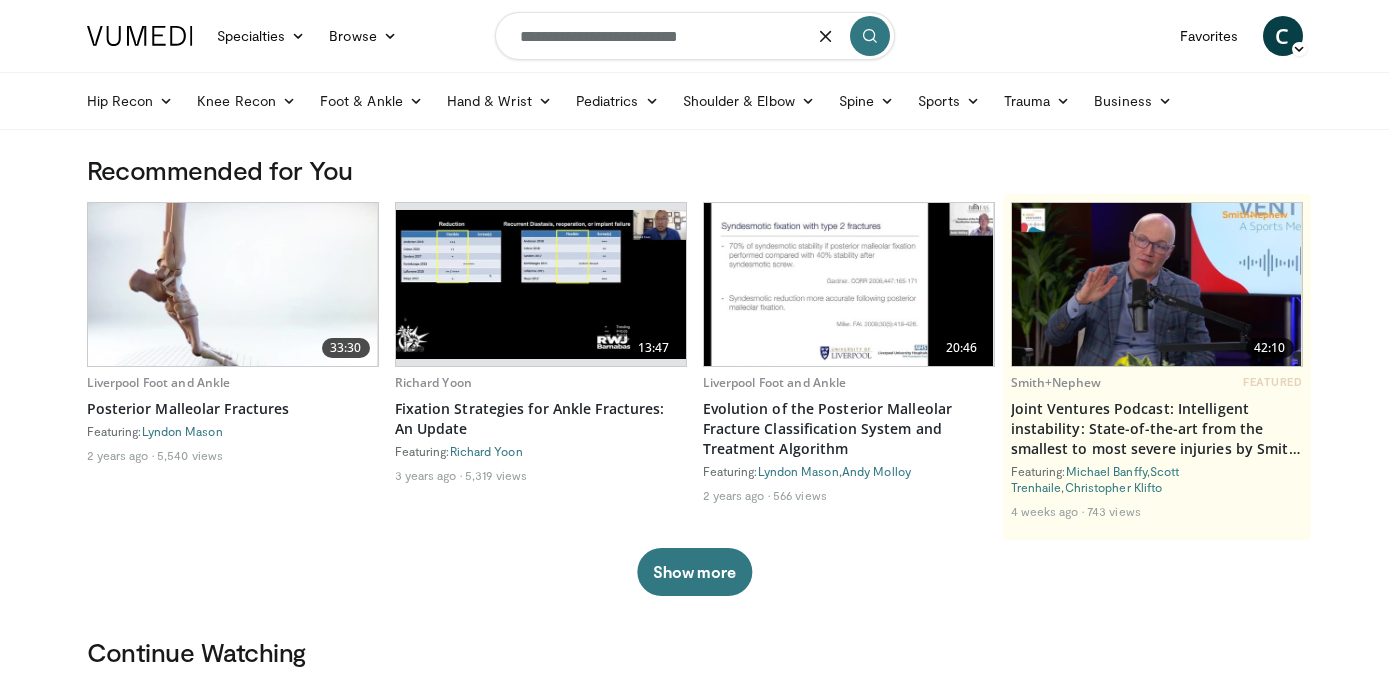 type on "**********" 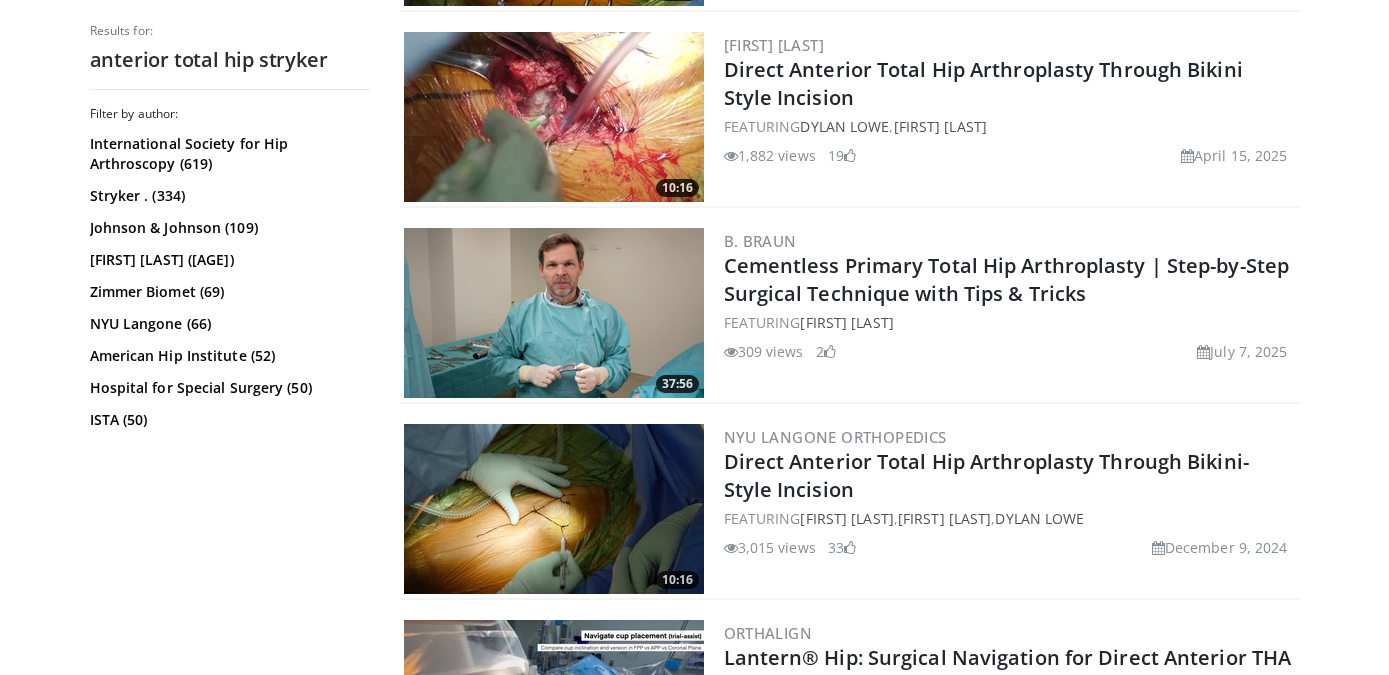 scroll, scrollTop: 1178, scrollLeft: 0, axis: vertical 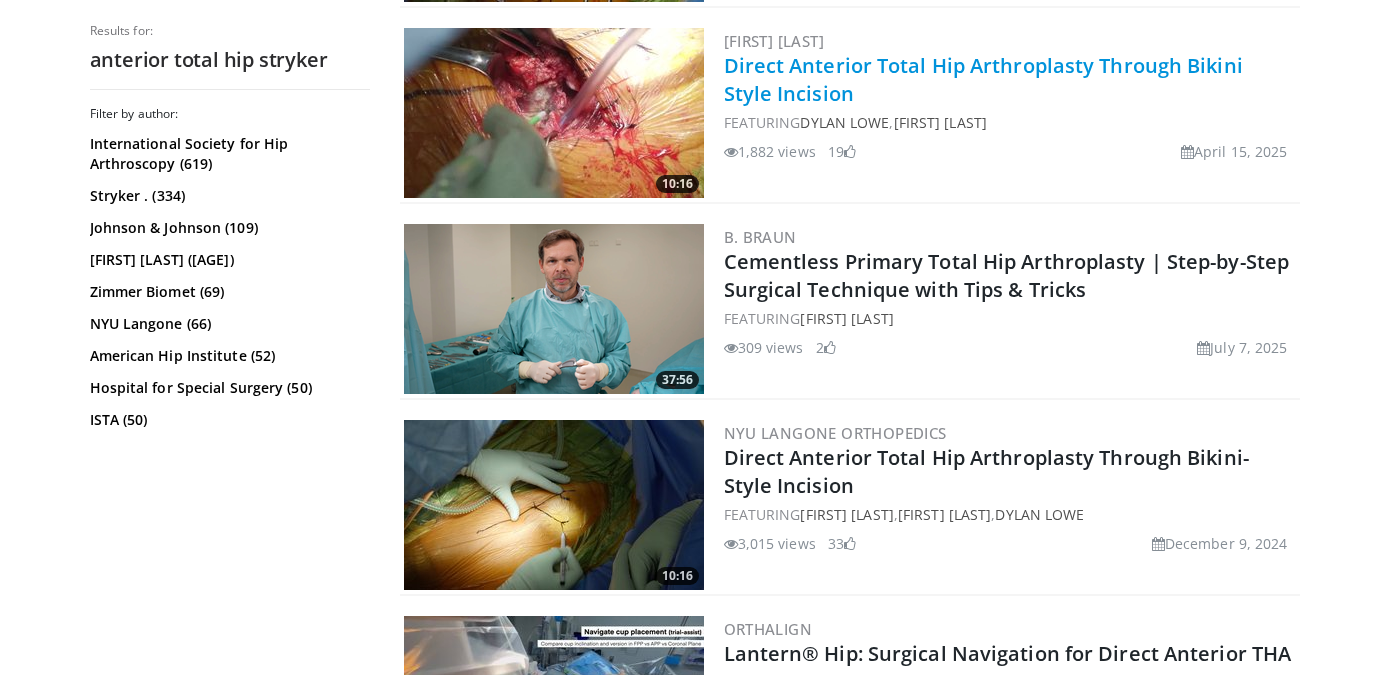 click on "Direct Anterior Total Hip Arthroplasty Through Bikini Style Incision" at bounding box center (983, 79) 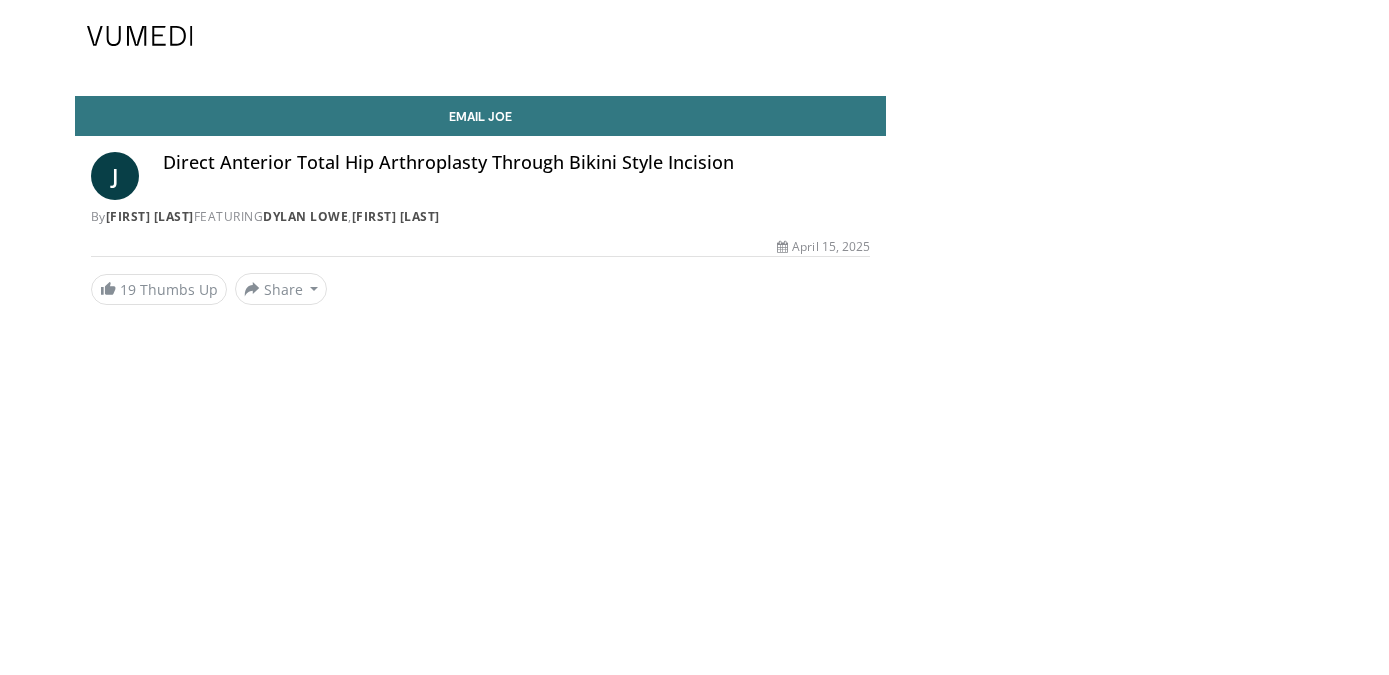 scroll, scrollTop: 0, scrollLeft: 0, axis: both 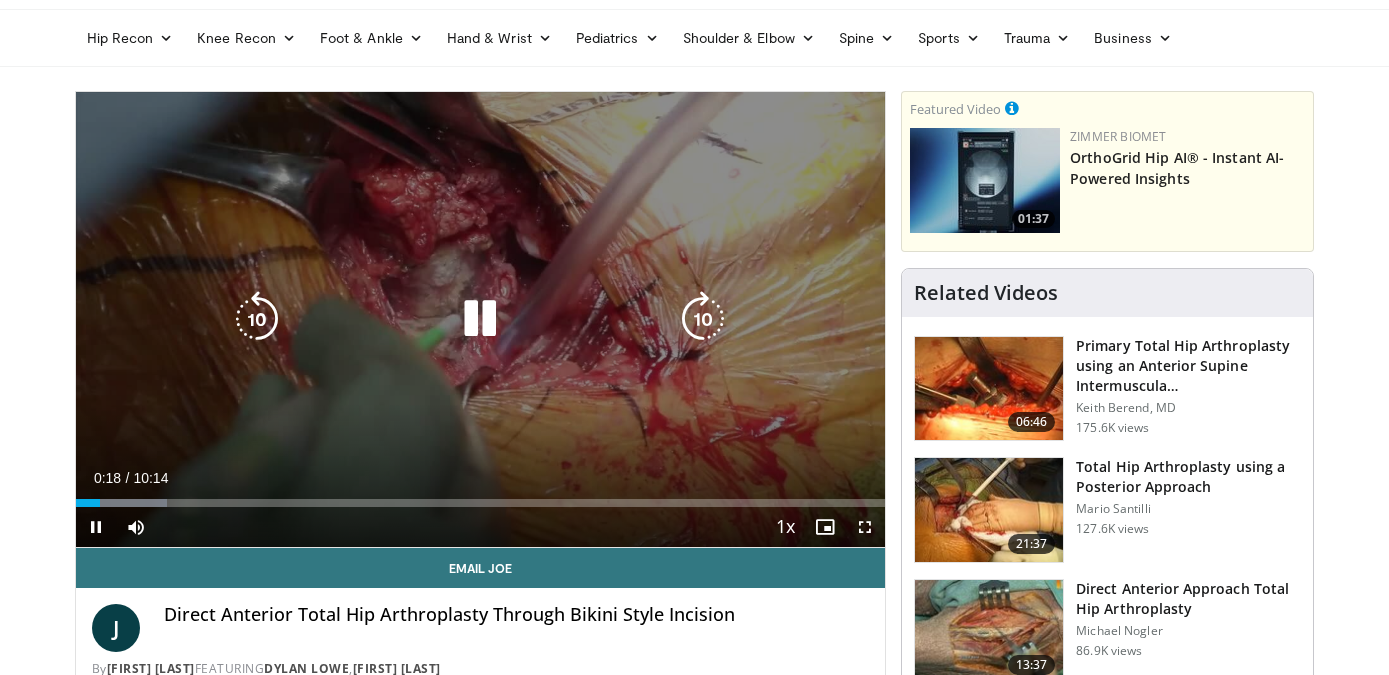 click at bounding box center (480, 319) 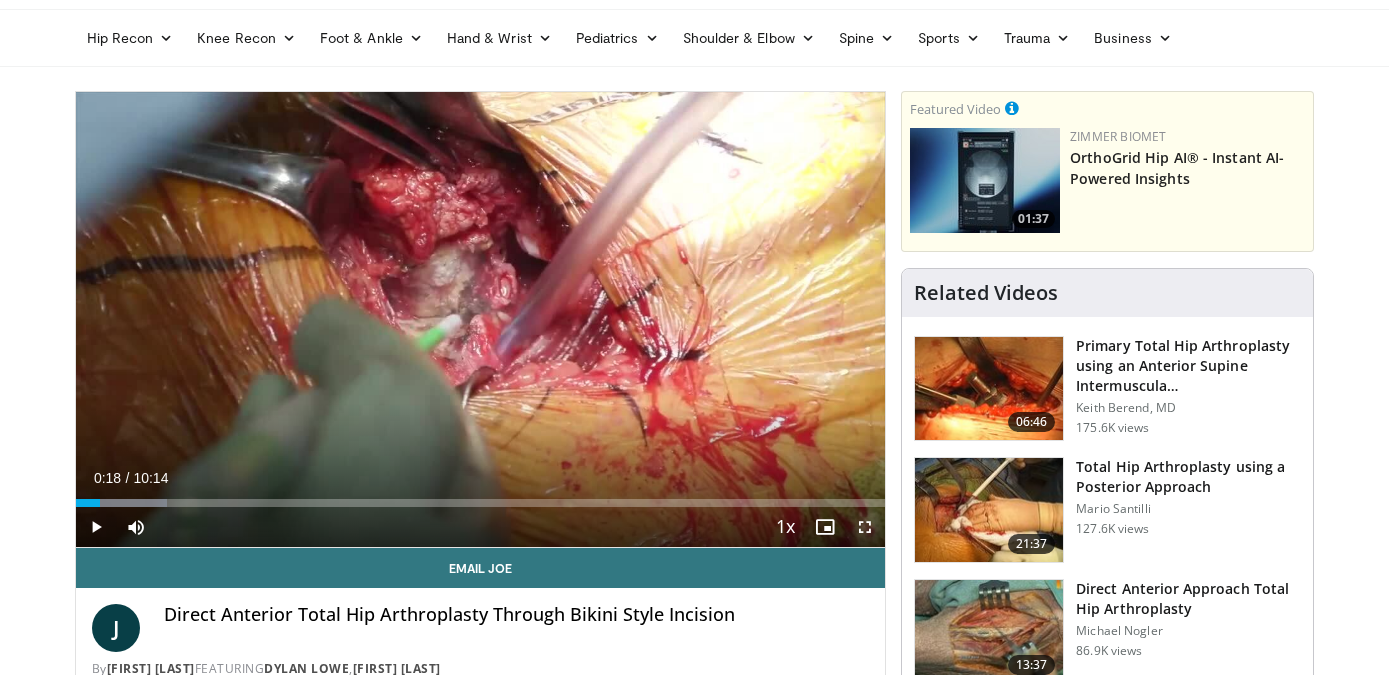 click at bounding box center (865, 527) 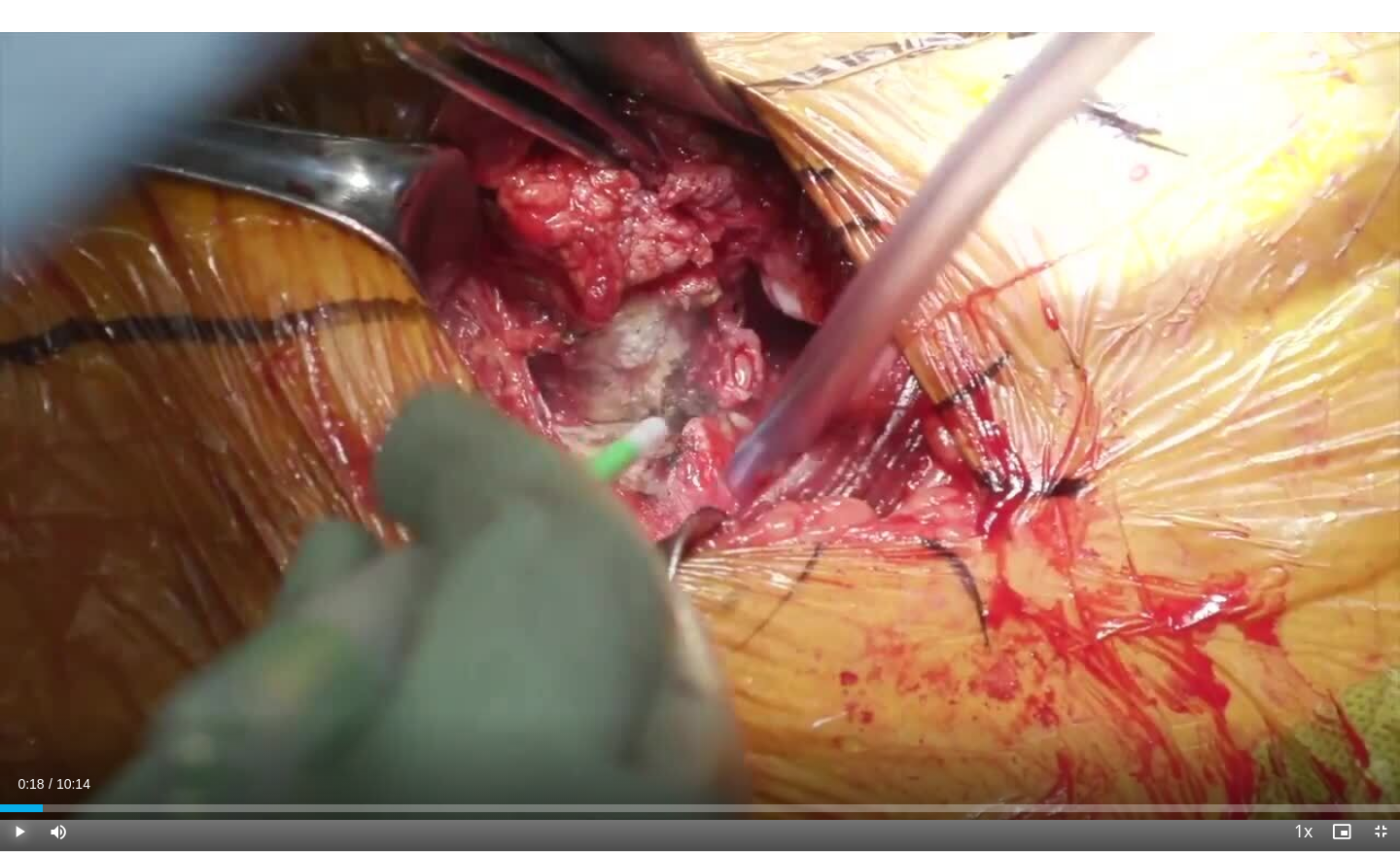 click at bounding box center (19, 832) 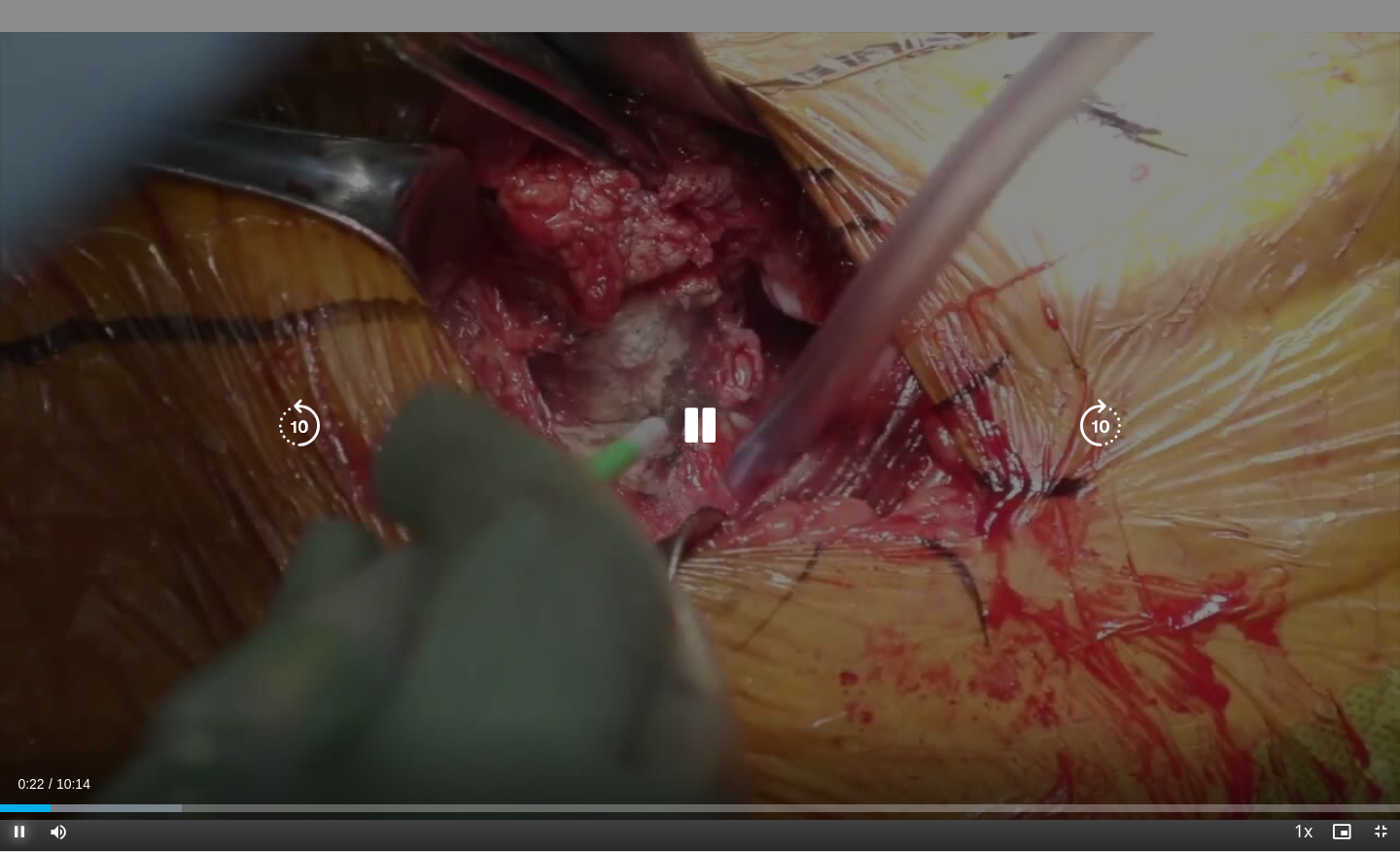 type 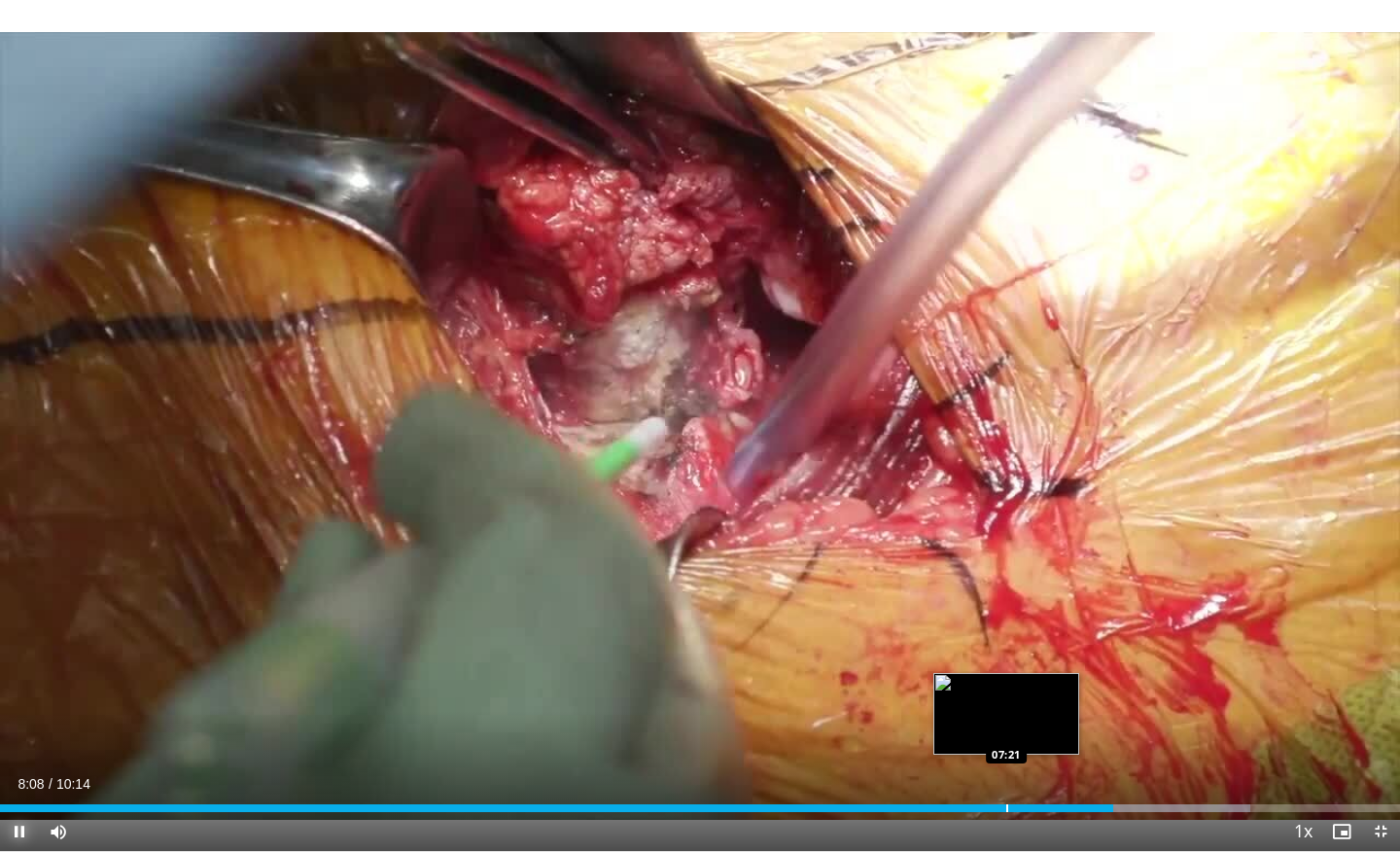 click at bounding box center (1007, 808) 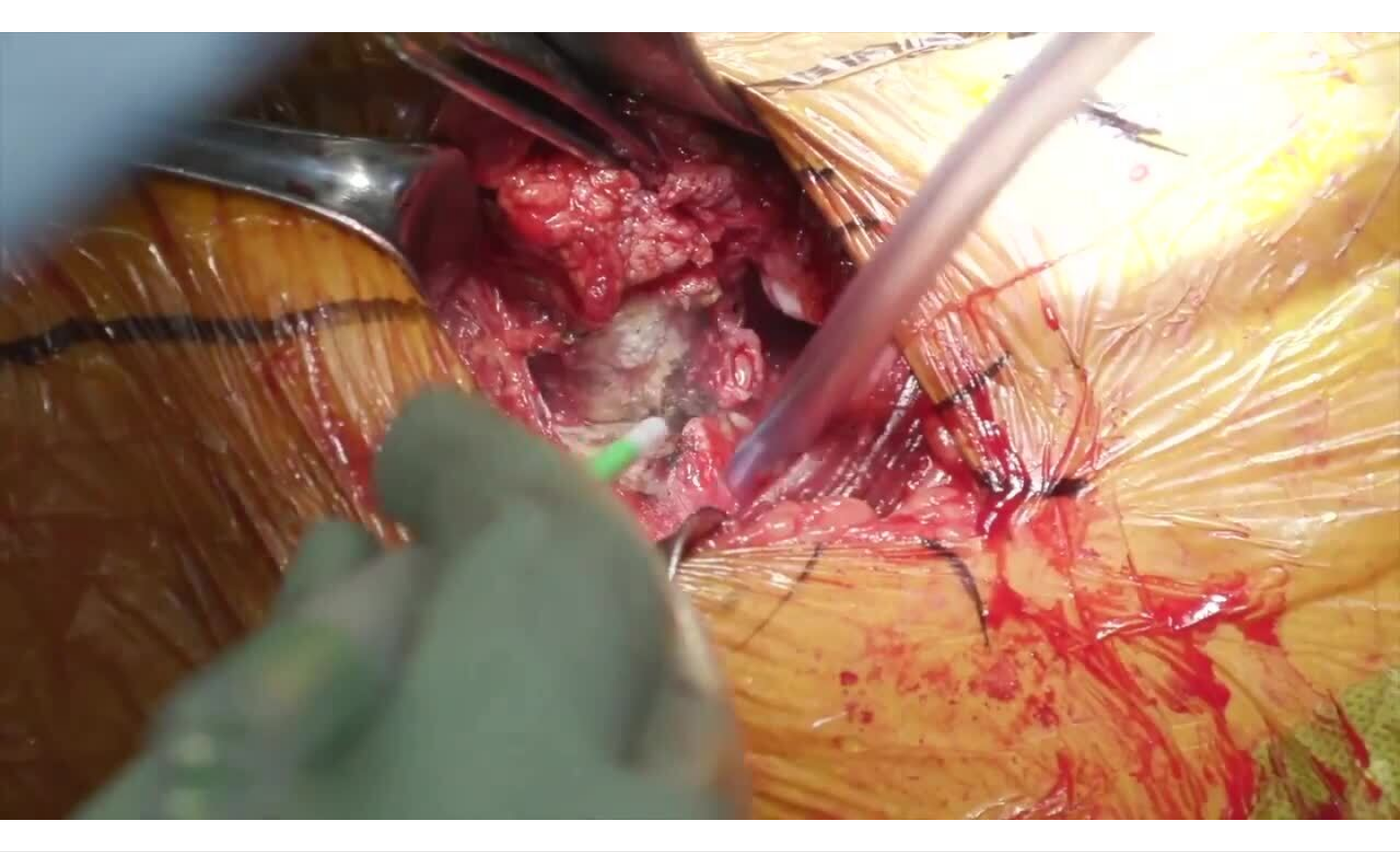 click on "**********" at bounding box center [700, 426] 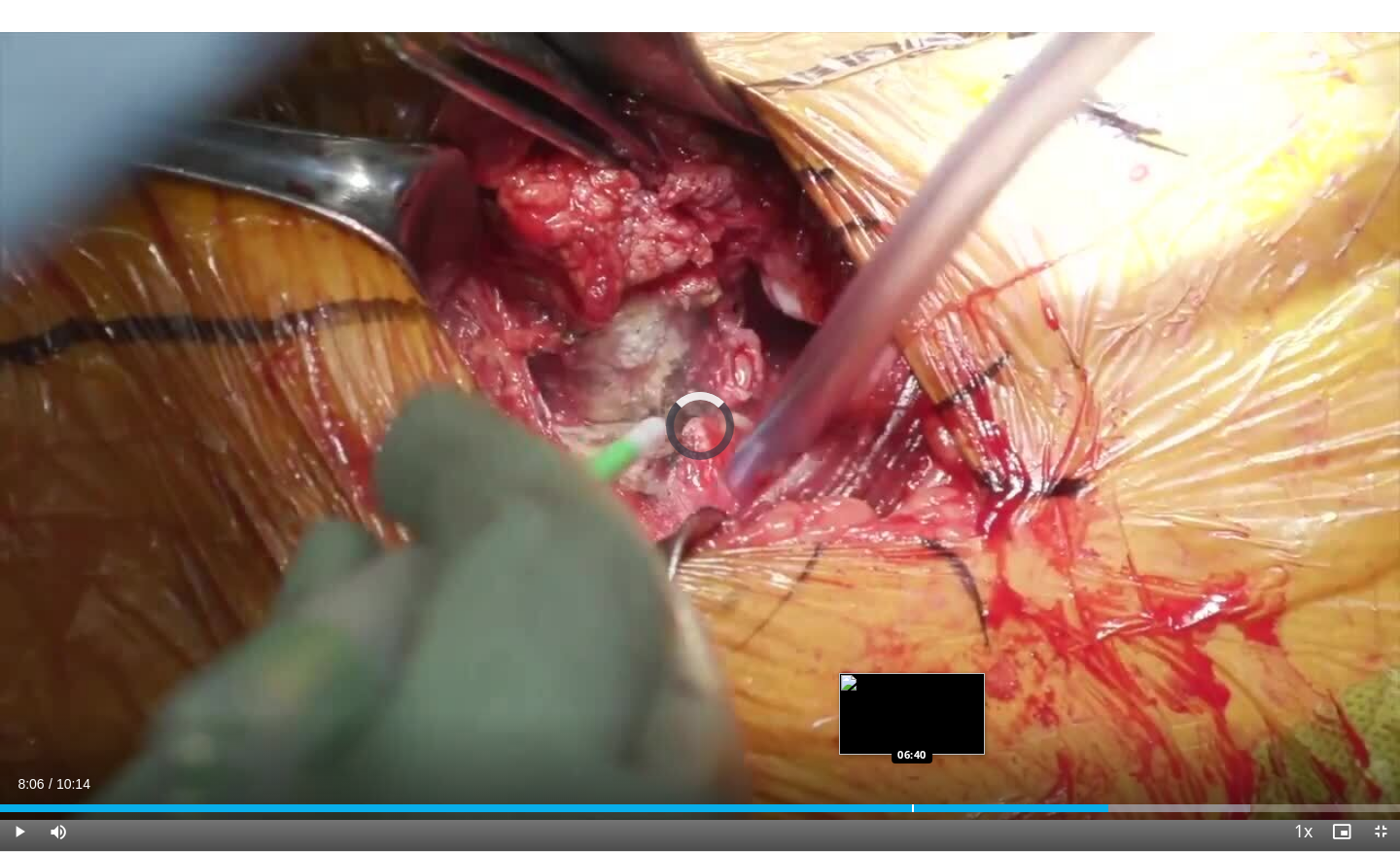 click at bounding box center [913, 808] 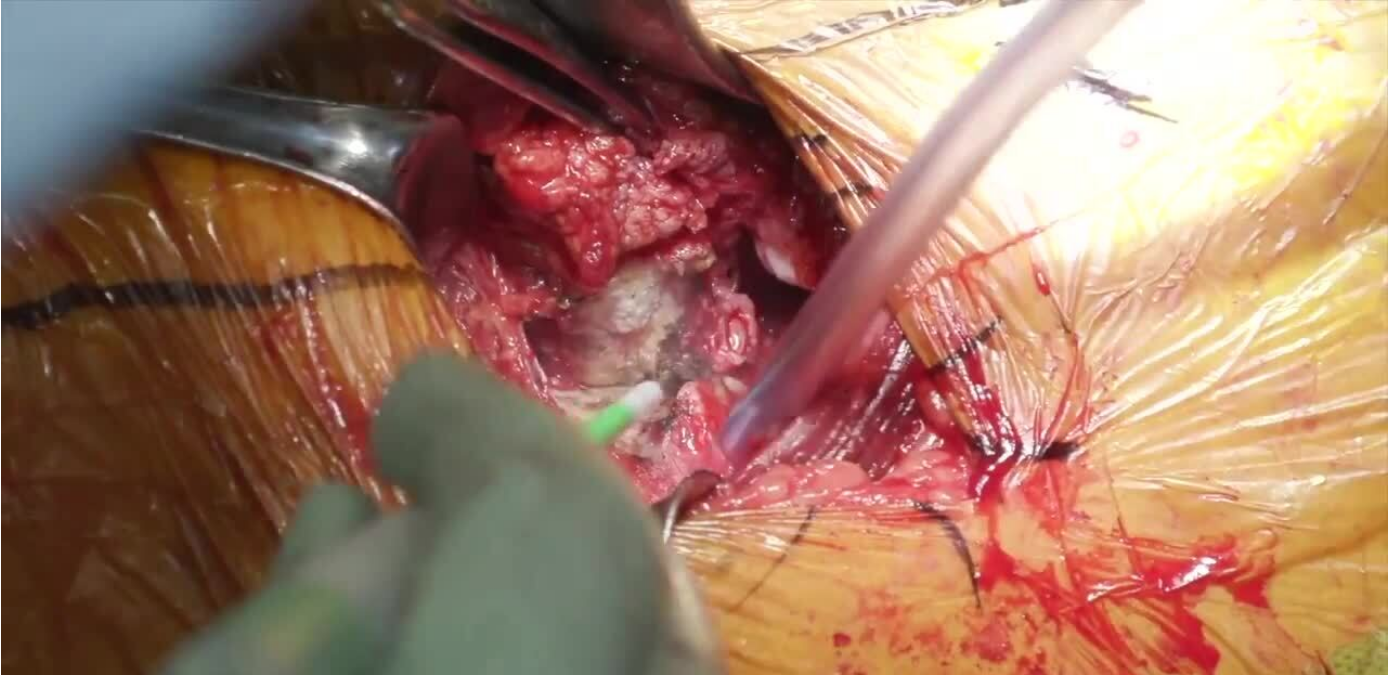 scroll, scrollTop: 139, scrollLeft: 0, axis: vertical 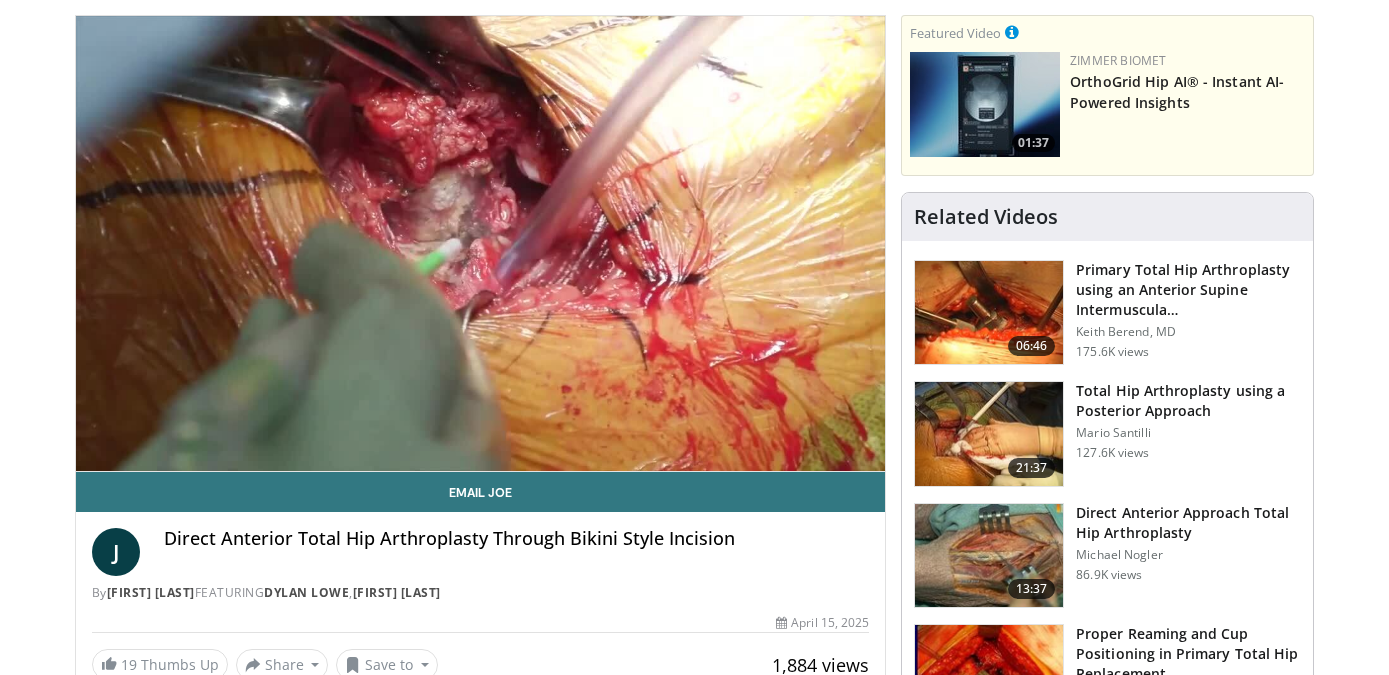 click on "Direct Anterior Approach Total Hip Arthroplasty" at bounding box center (1188, 523) 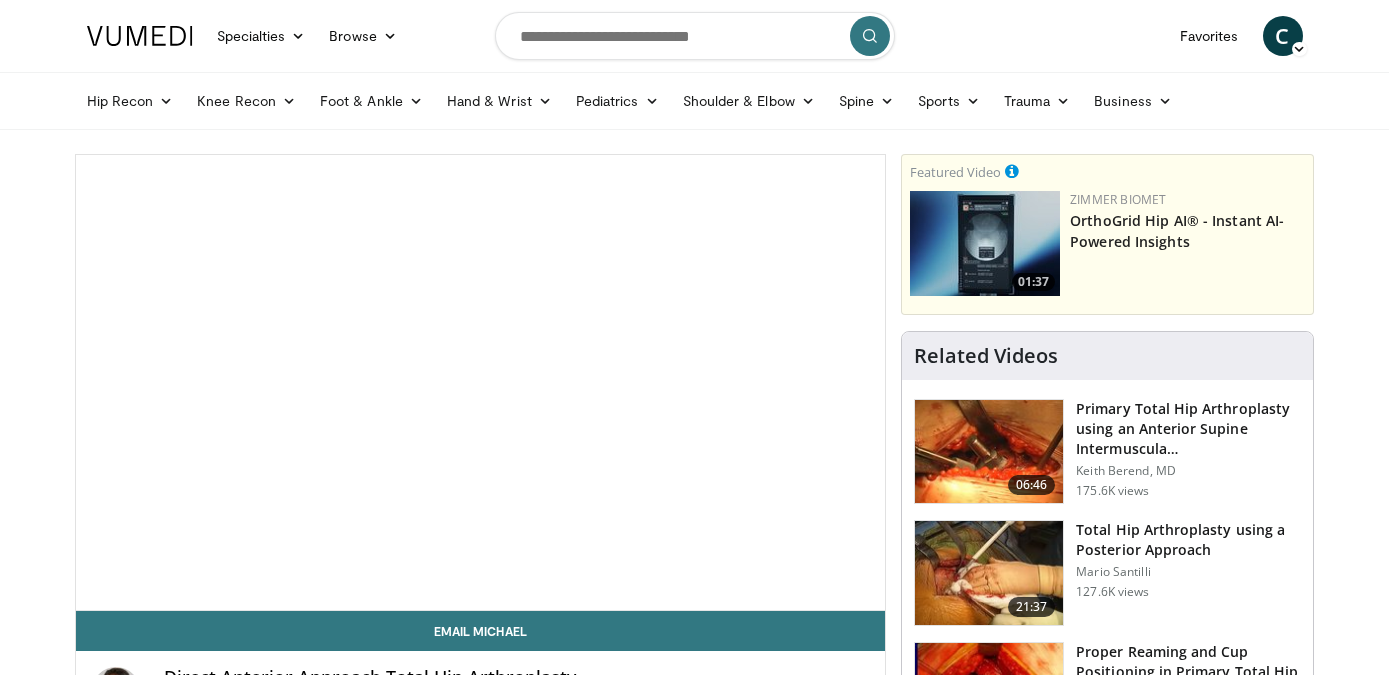 scroll, scrollTop: 0, scrollLeft: 0, axis: both 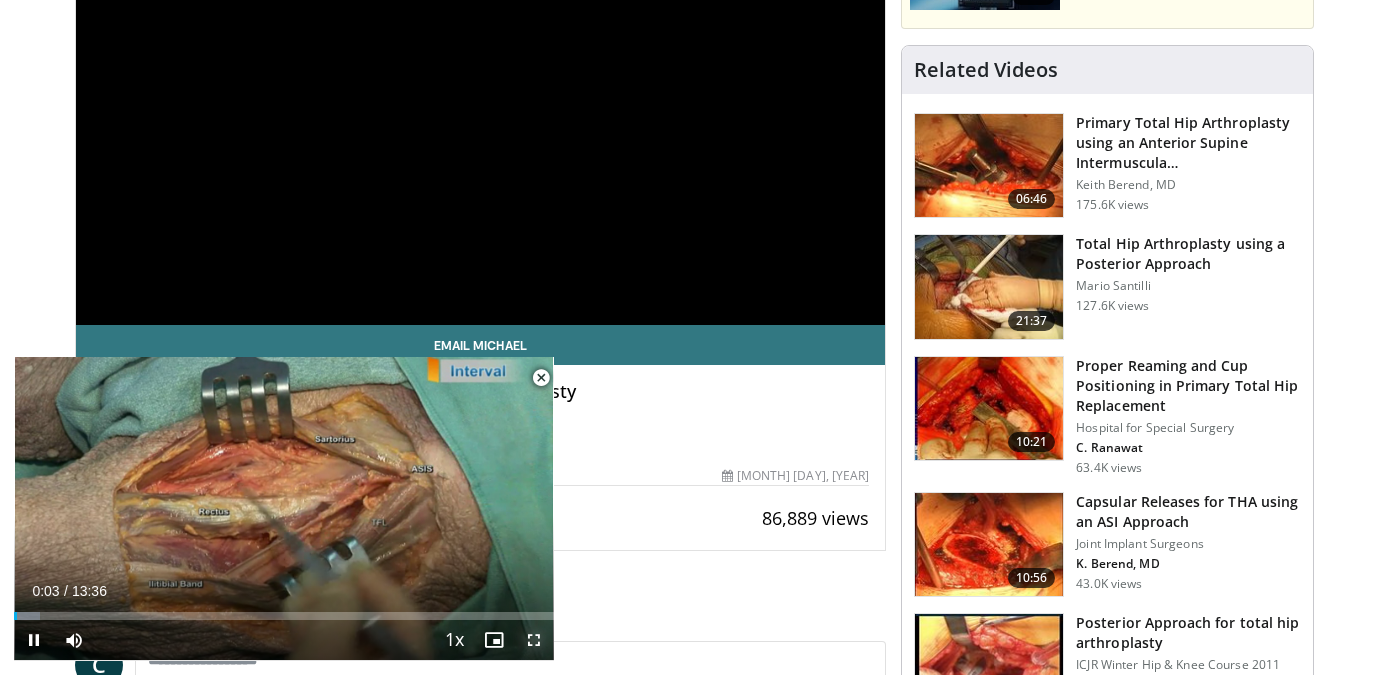 click at bounding box center [534, 640] 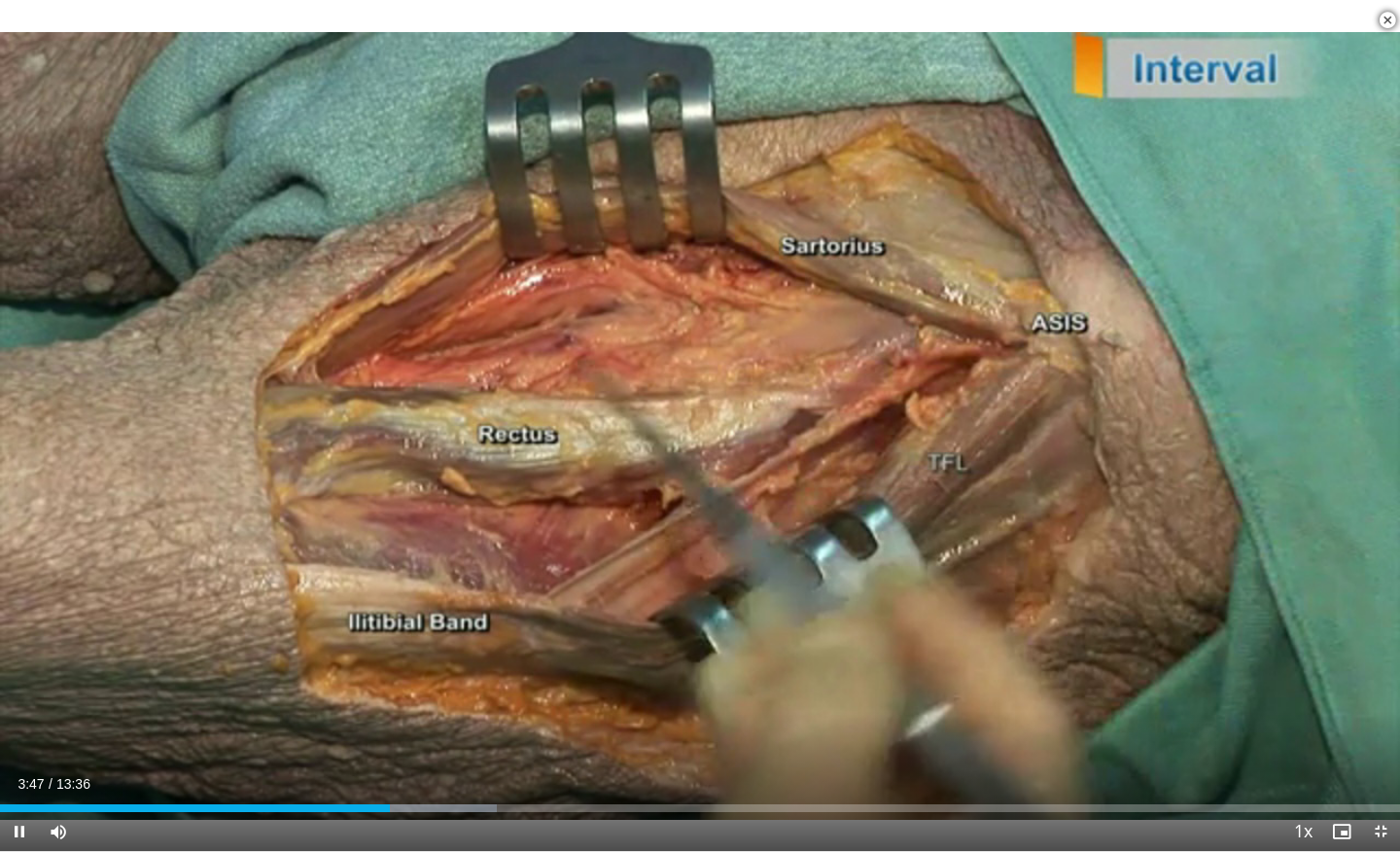 click on "Current Time  3:47 / Duration  13:36 Pause Skip Backward Skip Forward Mute Loaded :  35.47% 03:47 03:08 Stream Type  LIVE Seek to live, currently behind live LIVE   1x Playback Rate 0.5x 0.75x 1x , selected 1.25x 1.5x 1.75x 2x Chapters Chapters Descriptions descriptions off , selected Captions captions settings , opens captions settings dialog captions off , selected Audio Track en (Main) , selected Exit Fullscreen Enable picture-in-picture mode" at bounding box center [700, 832] 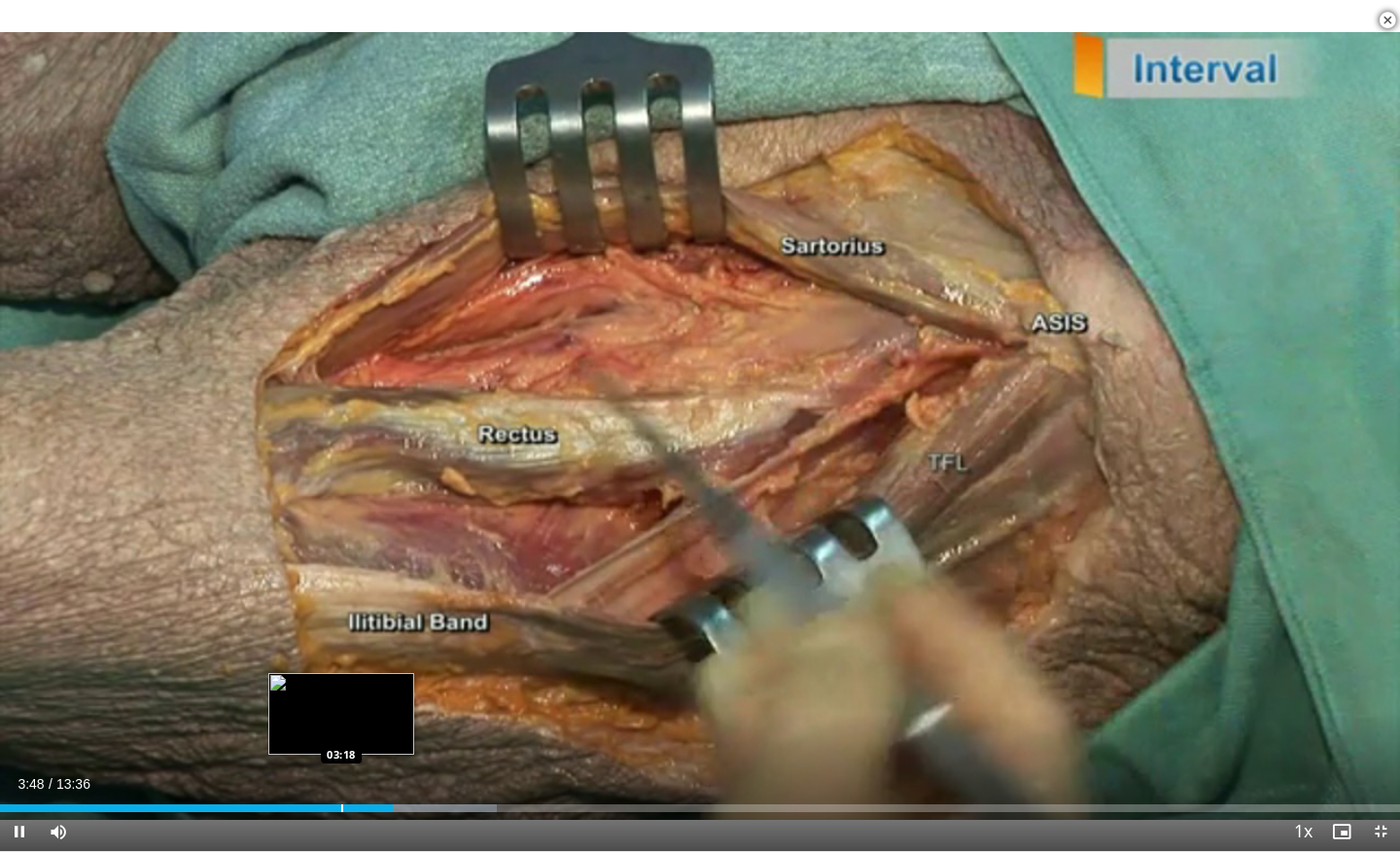 click on "Loaded :  35.47% 03:49 03:18" at bounding box center [700, 802] 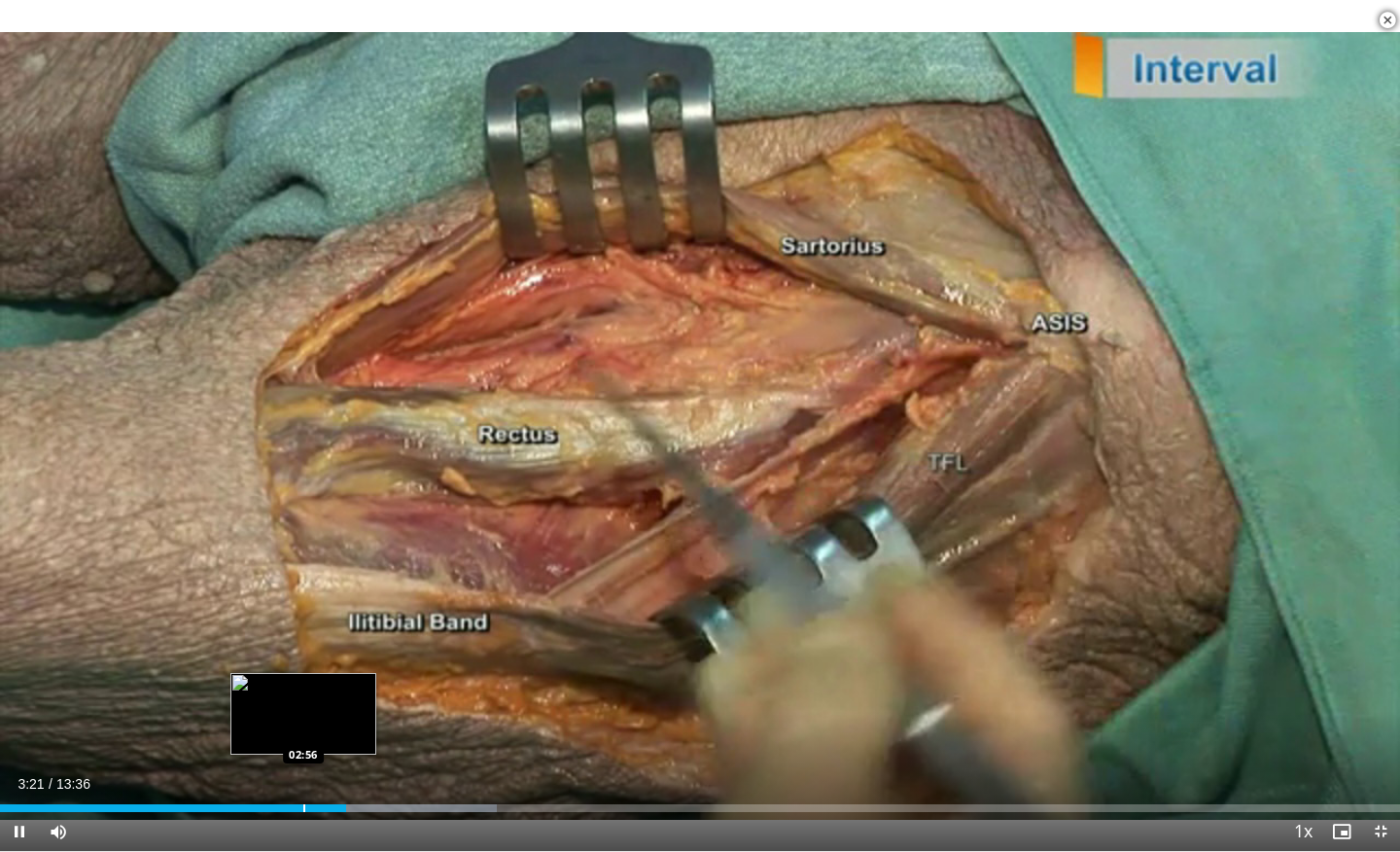click at bounding box center [304, 808] 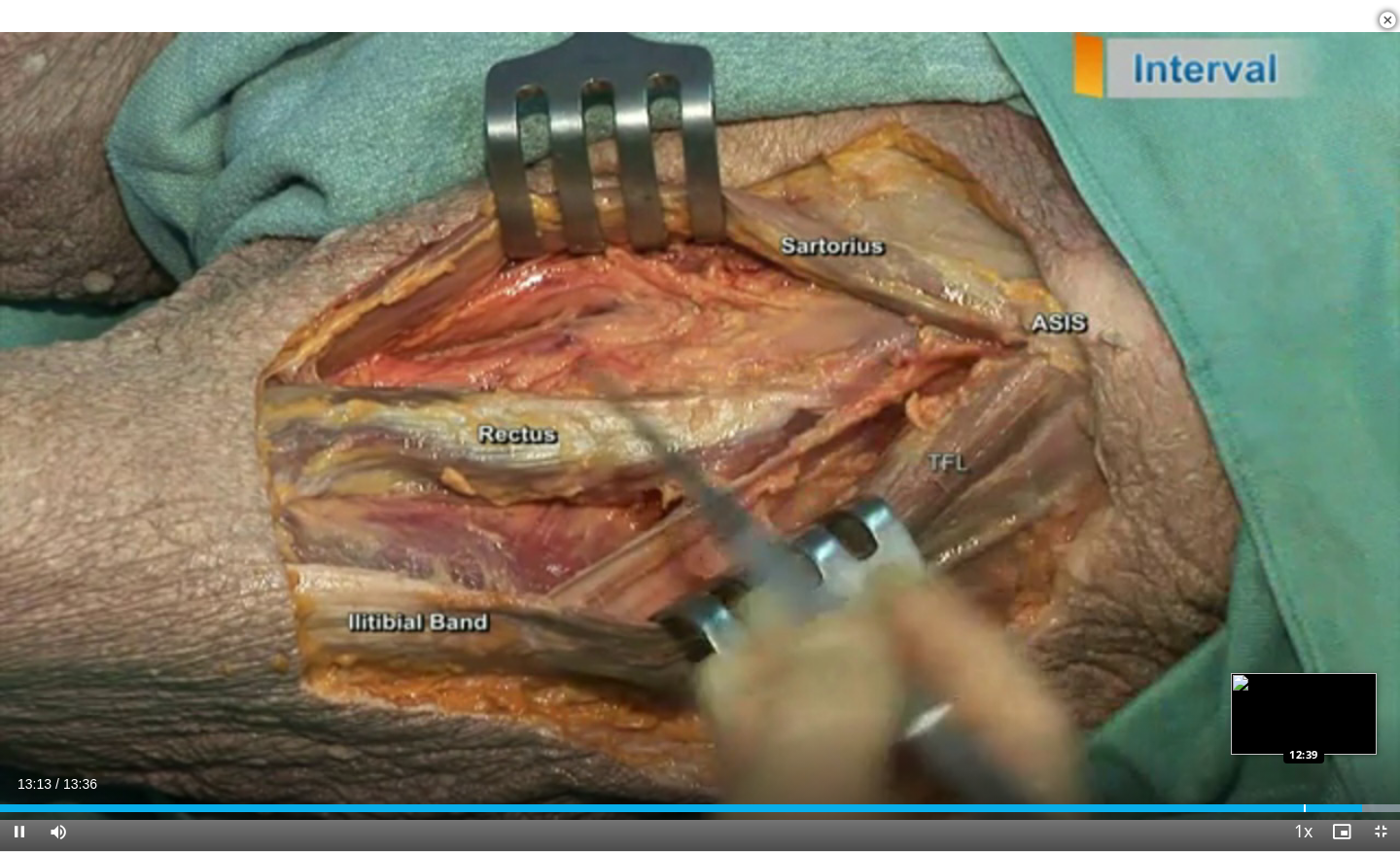 click at bounding box center [1305, 808] 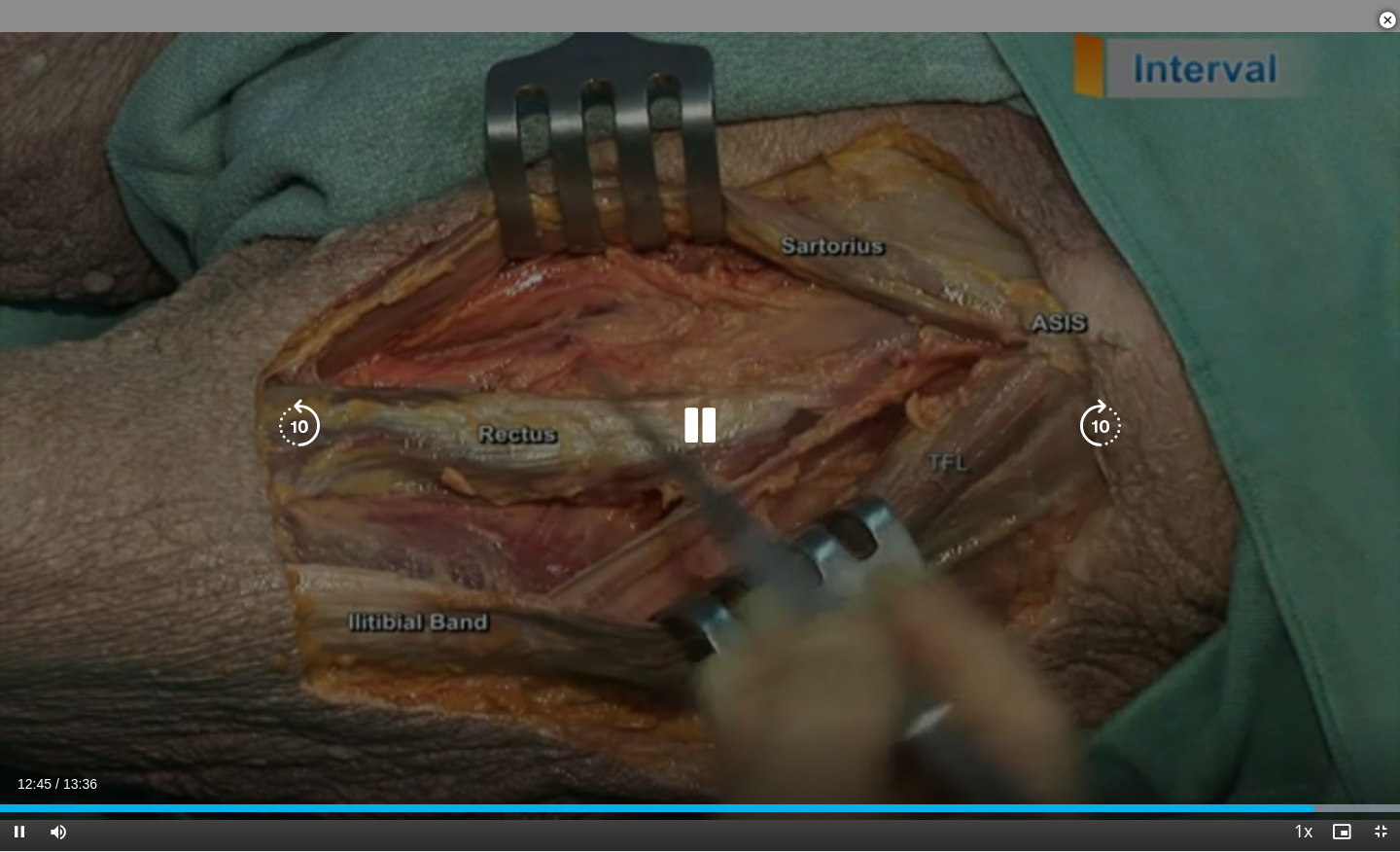 click on "Loaded :  100.00% 12:45 12:59" at bounding box center (700, 808) 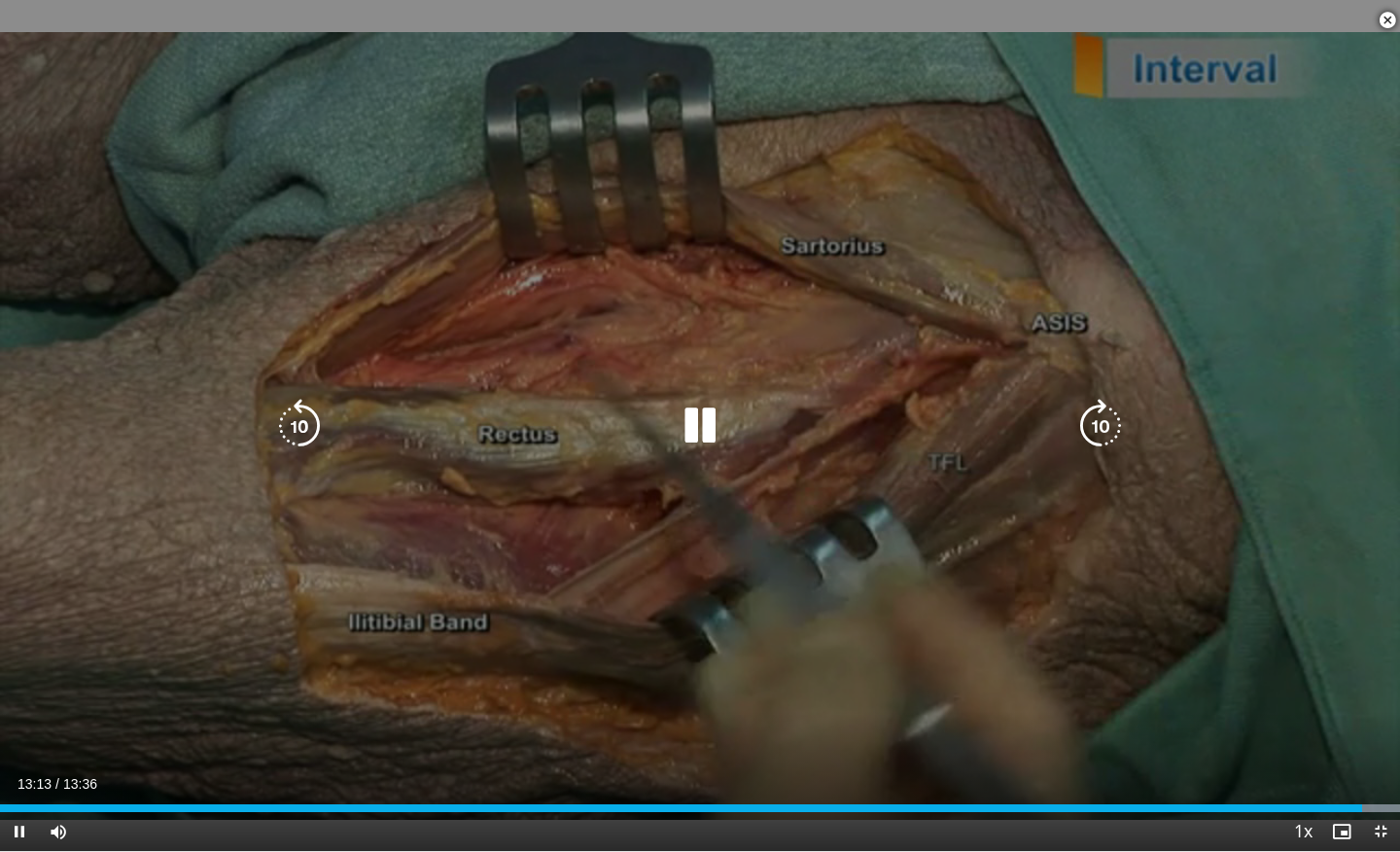 click at bounding box center [299, 426] 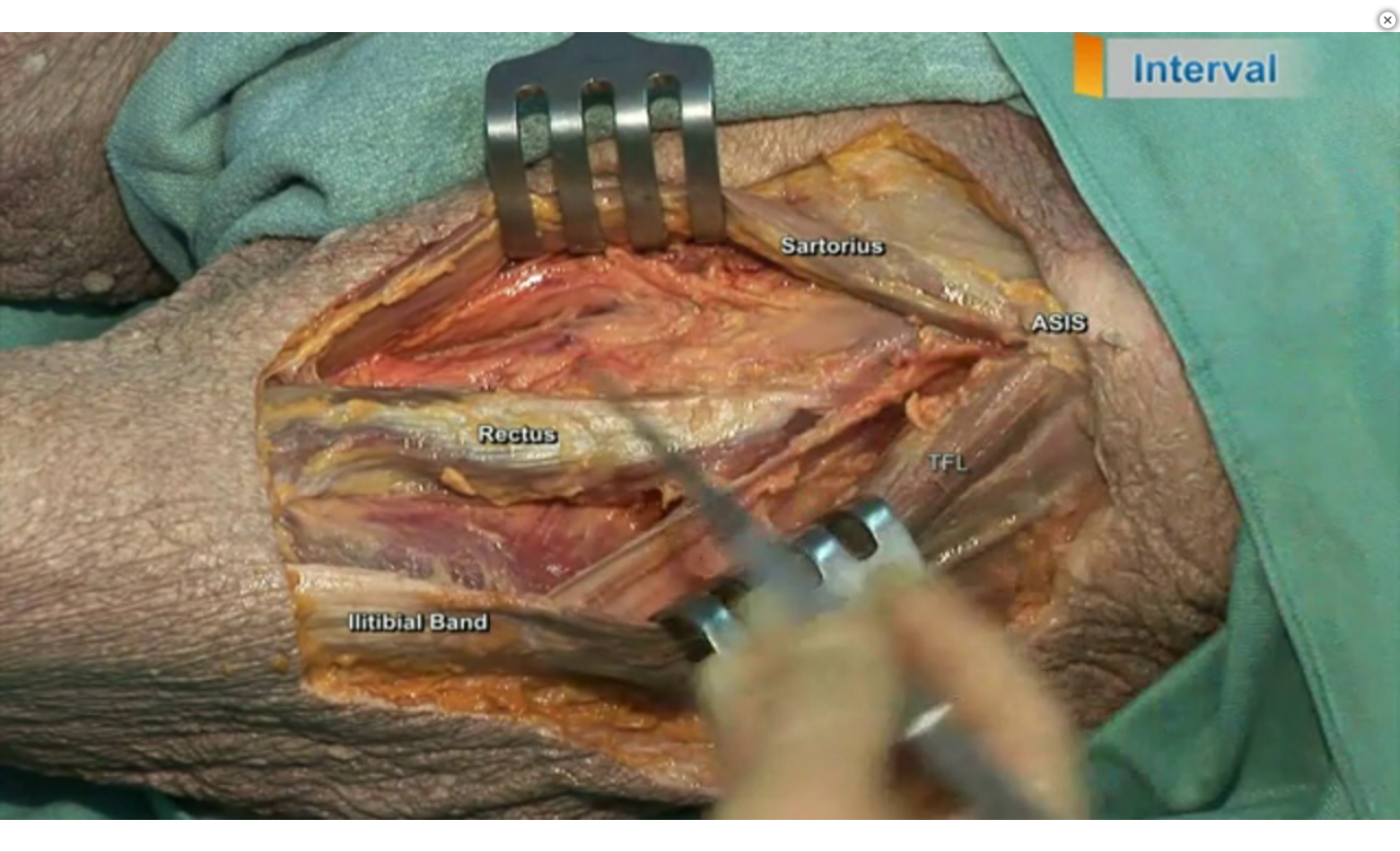 type 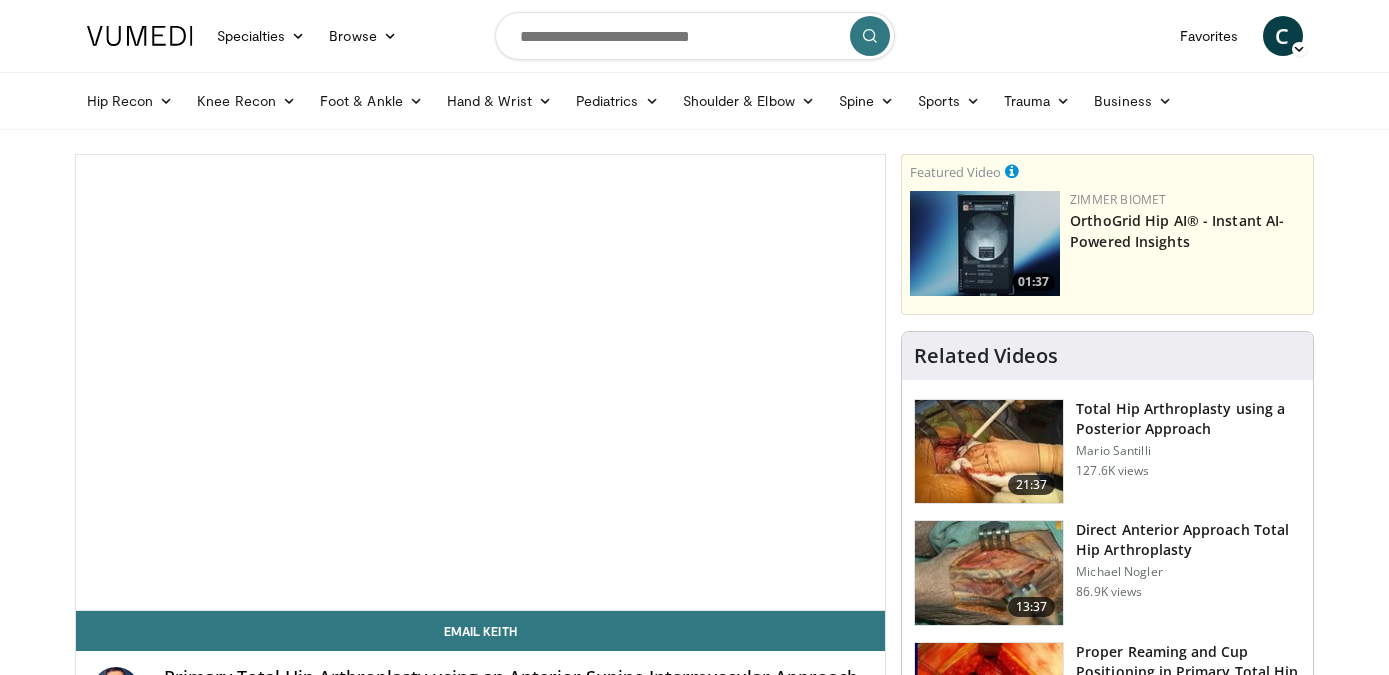 scroll, scrollTop: 0, scrollLeft: 0, axis: both 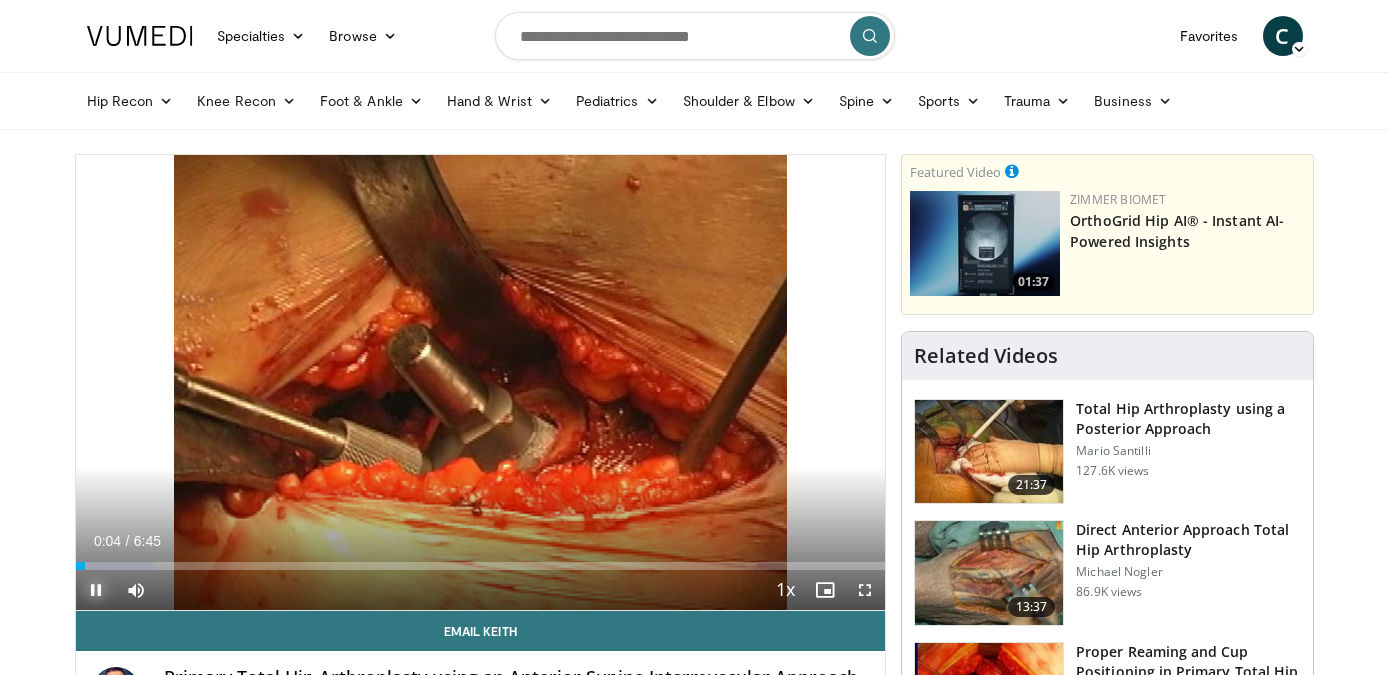 click at bounding box center [96, 590] 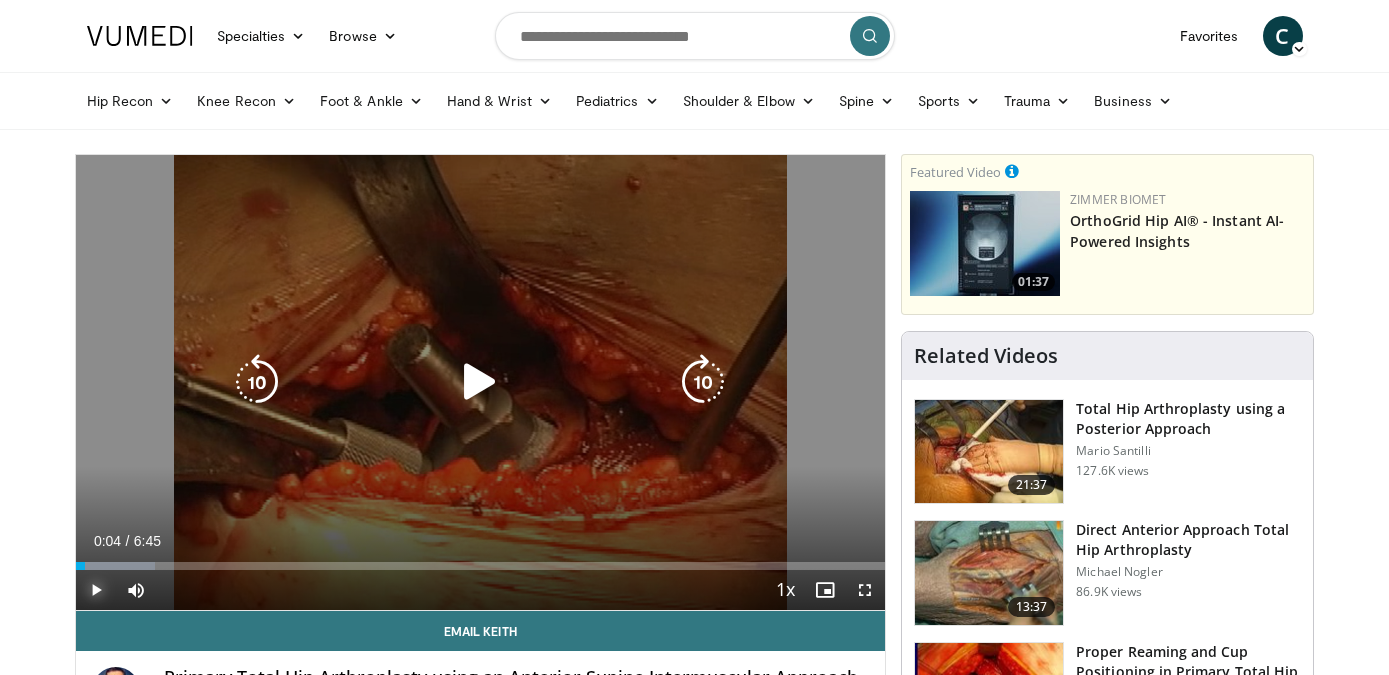 type 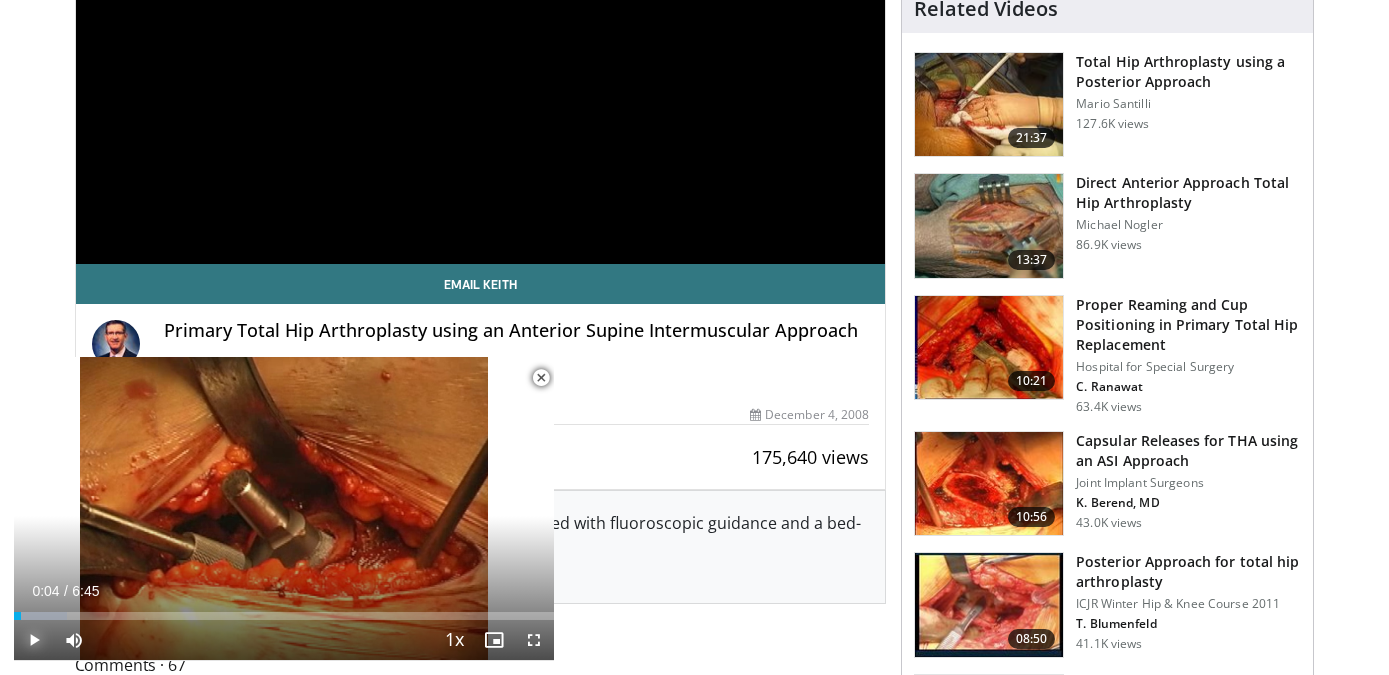 scroll, scrollTop: 358, scrollLeft: 0, axis: vertical 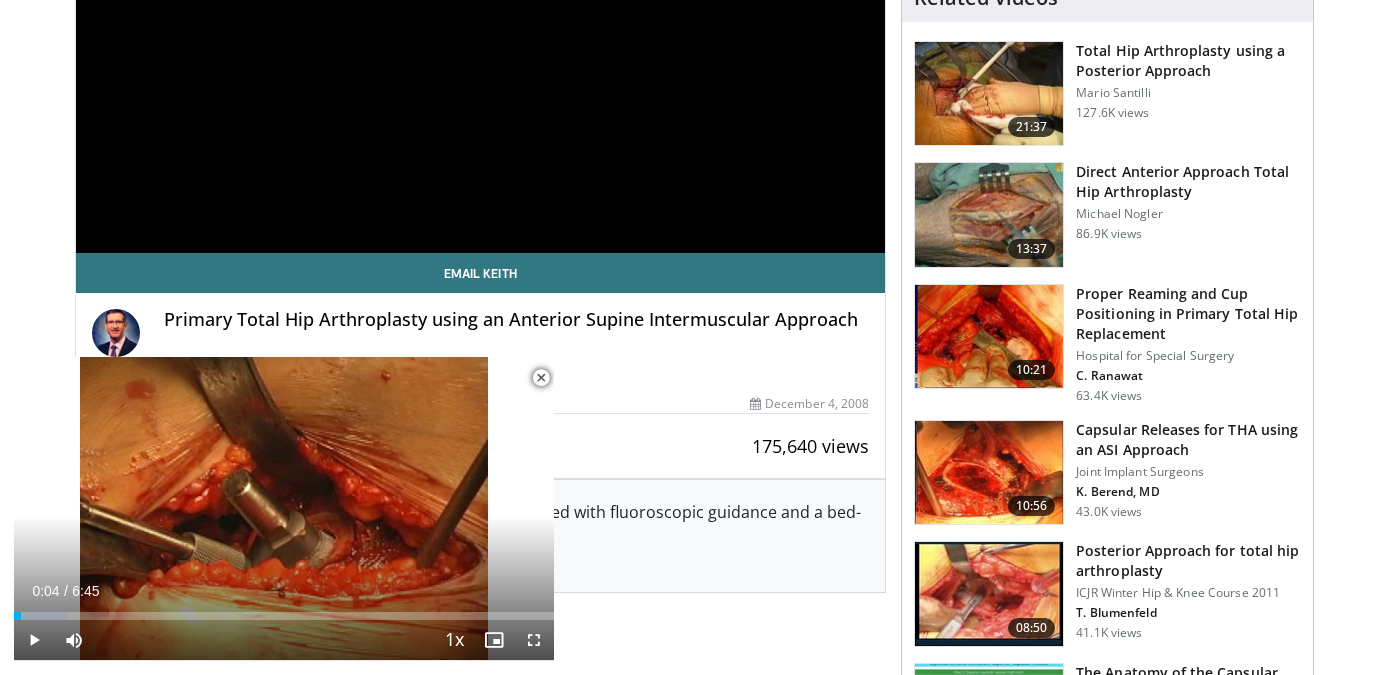 click on "Capsular Releases for THA using an ASI Approach" at bounding box center (1188, 440) 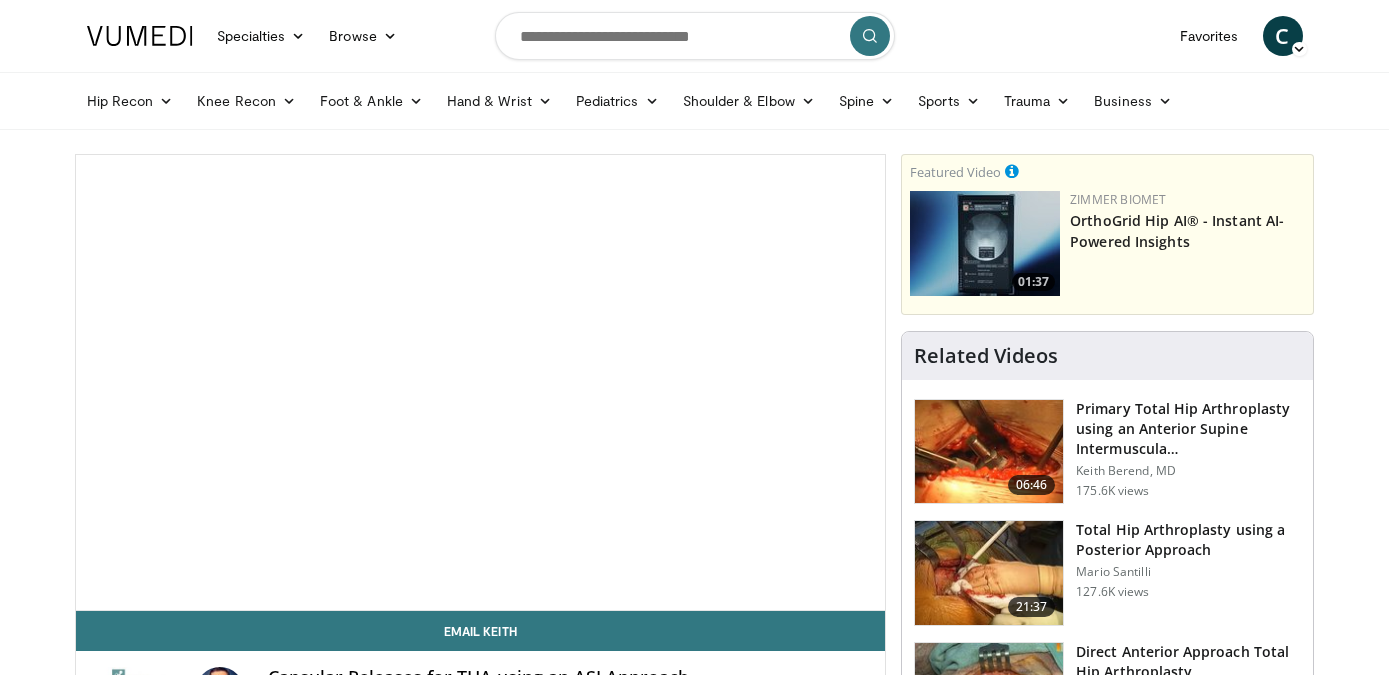 scroll, scrollTop: 0, scrollLeft: 0, axis: both 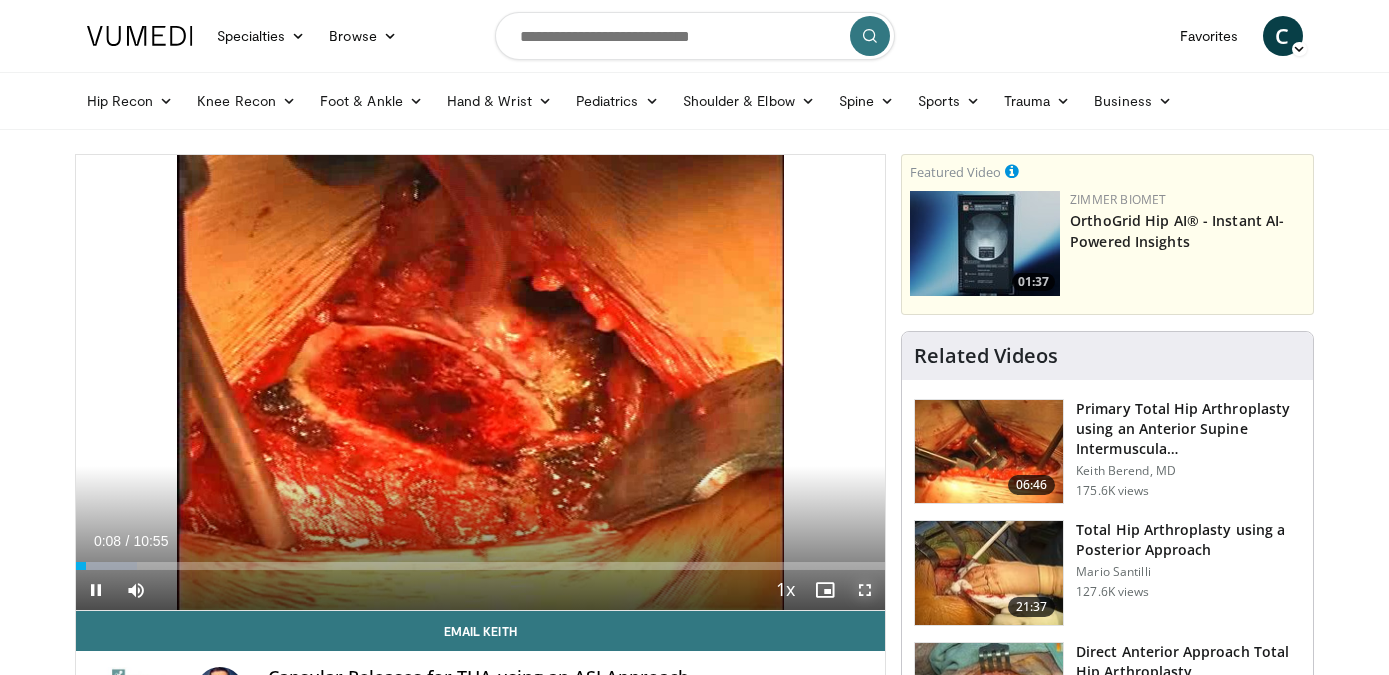 click at bounding box center [865, 590] 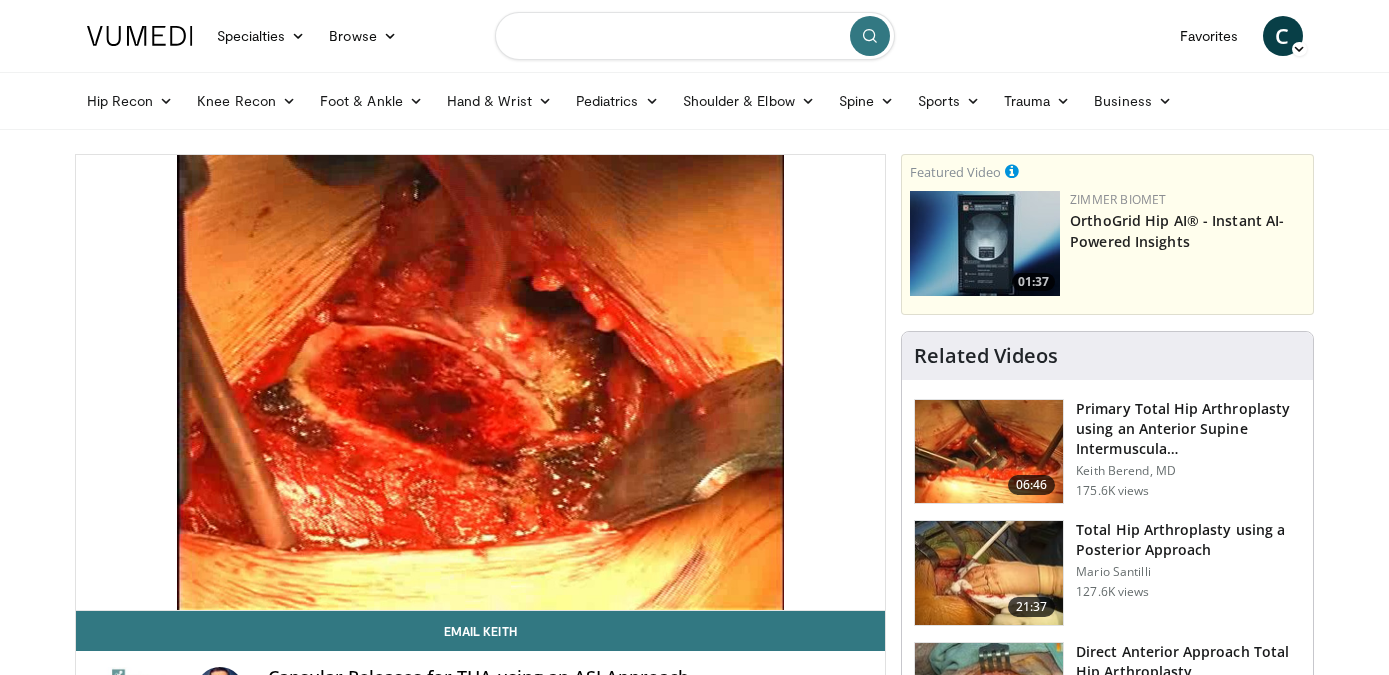 click at bounding box center (695, 36) 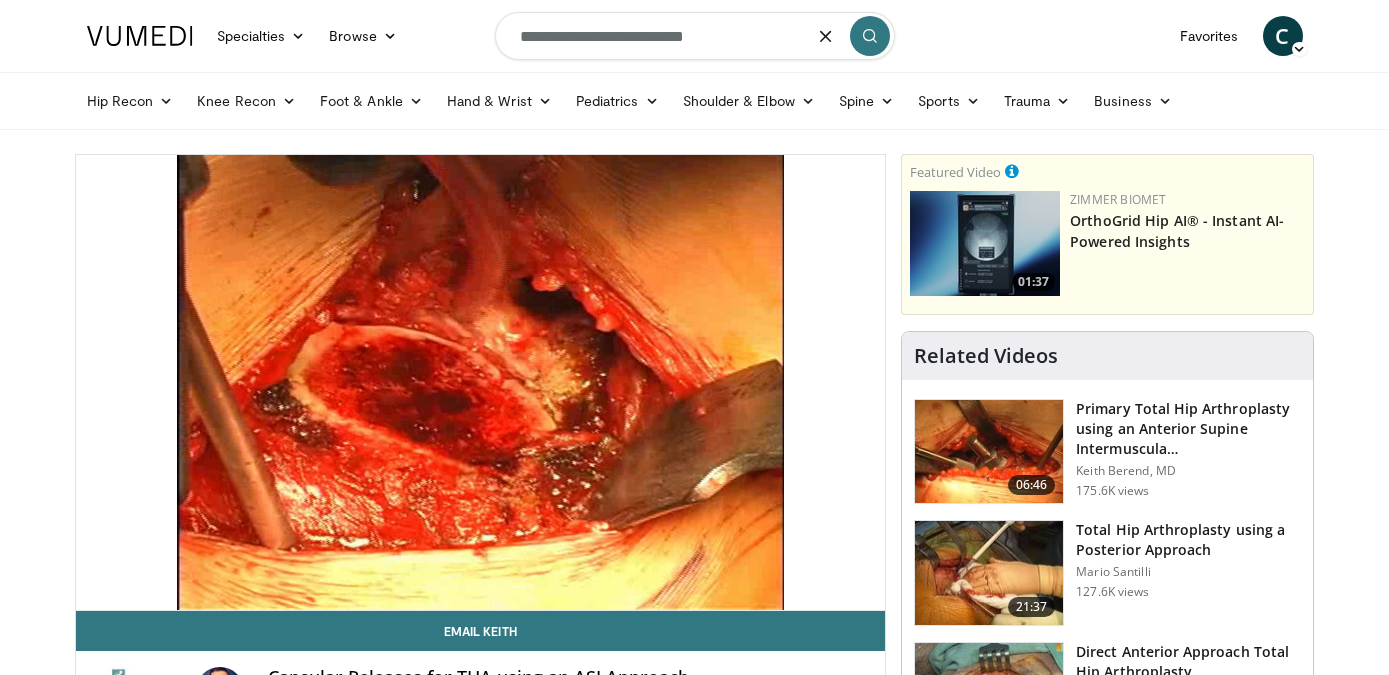 type on "**********" 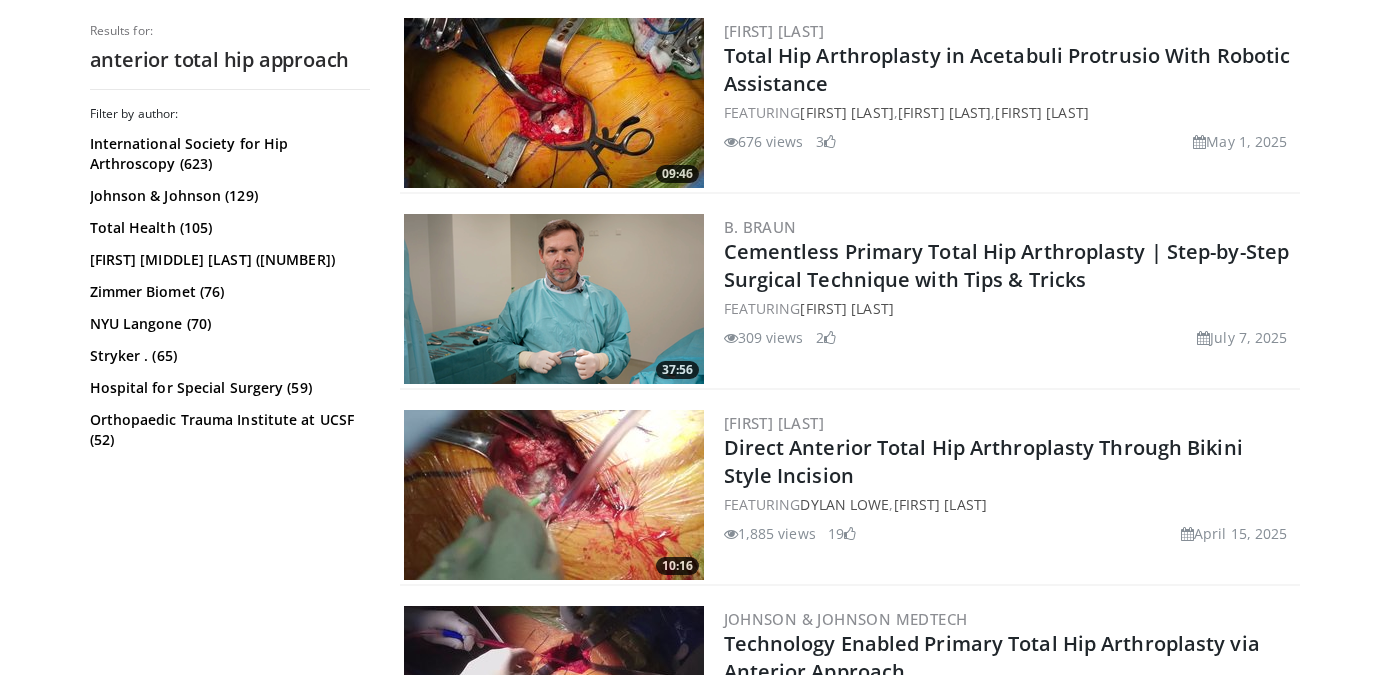 scroll, scrollTop: 606, scrollLeft: 0, axis: vertical 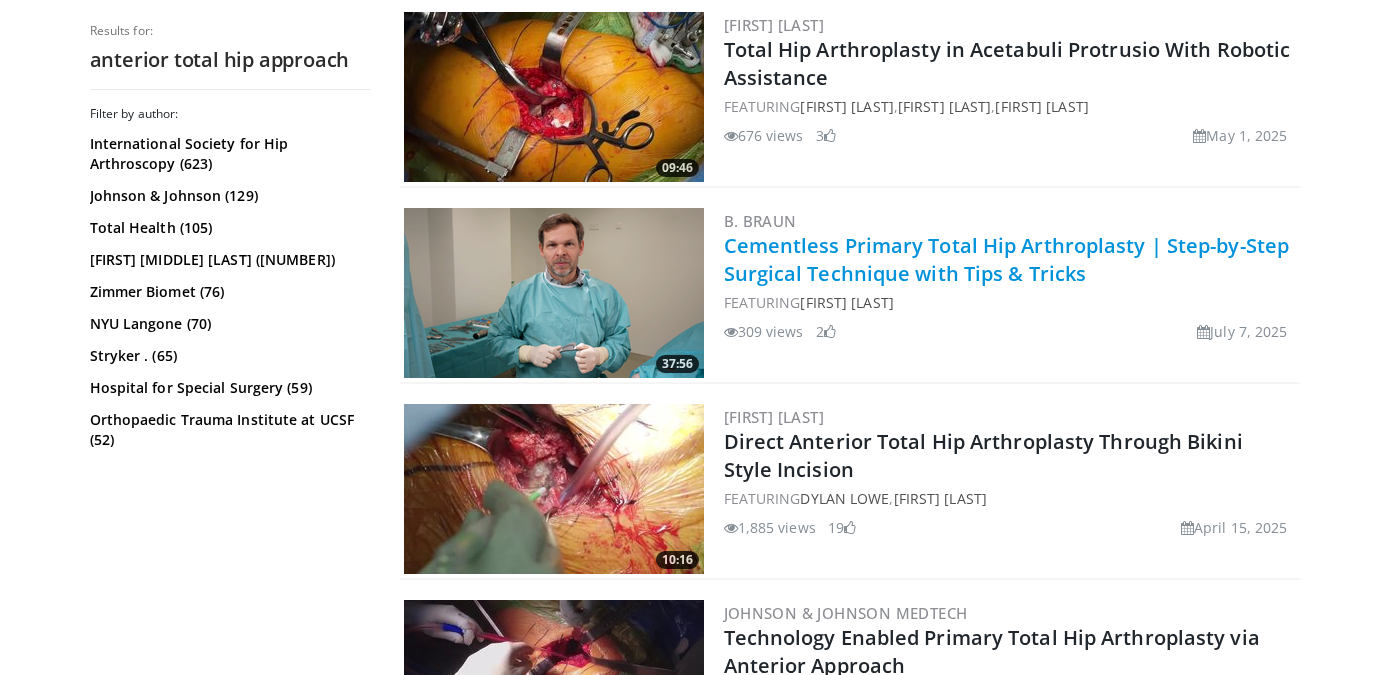click on "Cementless Primary Total Hip Arthroplasty | Step-by-Step Surgical Technique with Tips & Tricks" at bounding box center [1007, 259] 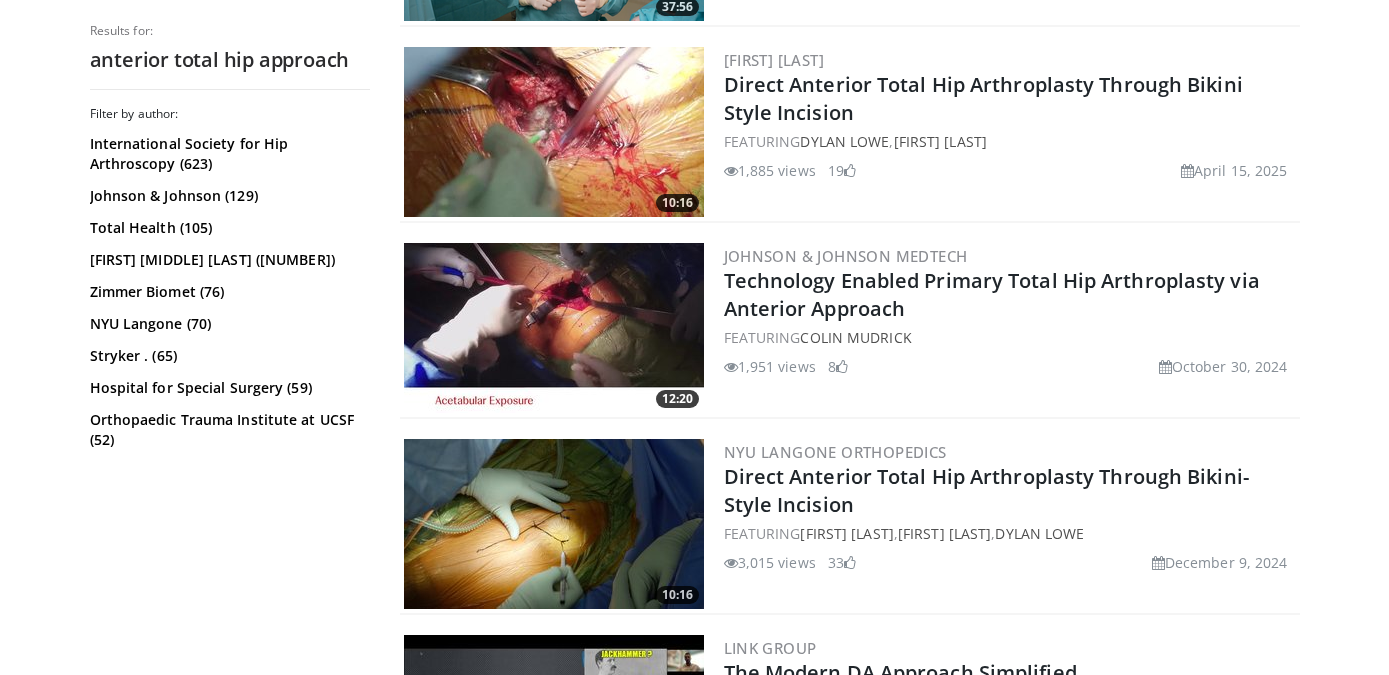 scroll, scrollTop: 941, scrollLeft: 0, axis: vertical 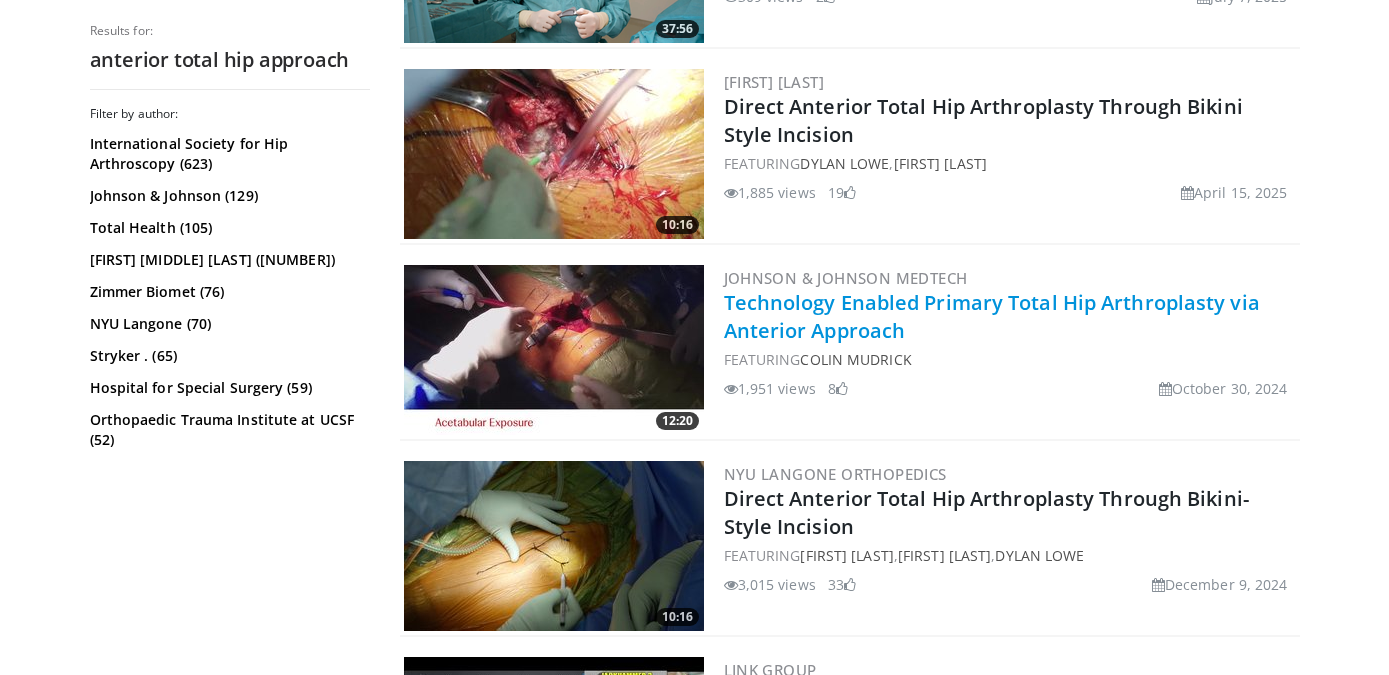 click on "Technology Enabled Primary Total Hip Arthroplasty via Anterior Approach" at bounding box center [992, 316] 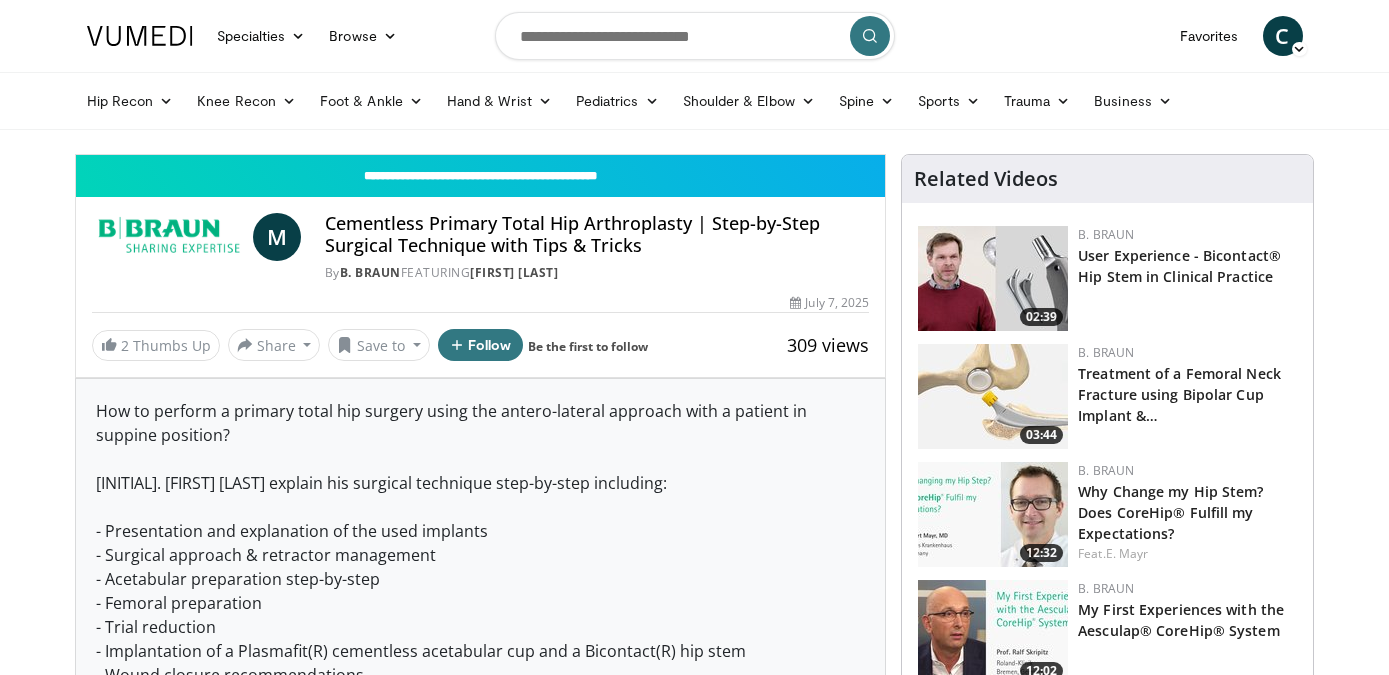 scroll, scrollTop: 0, scrollLeft: 0, axis: both 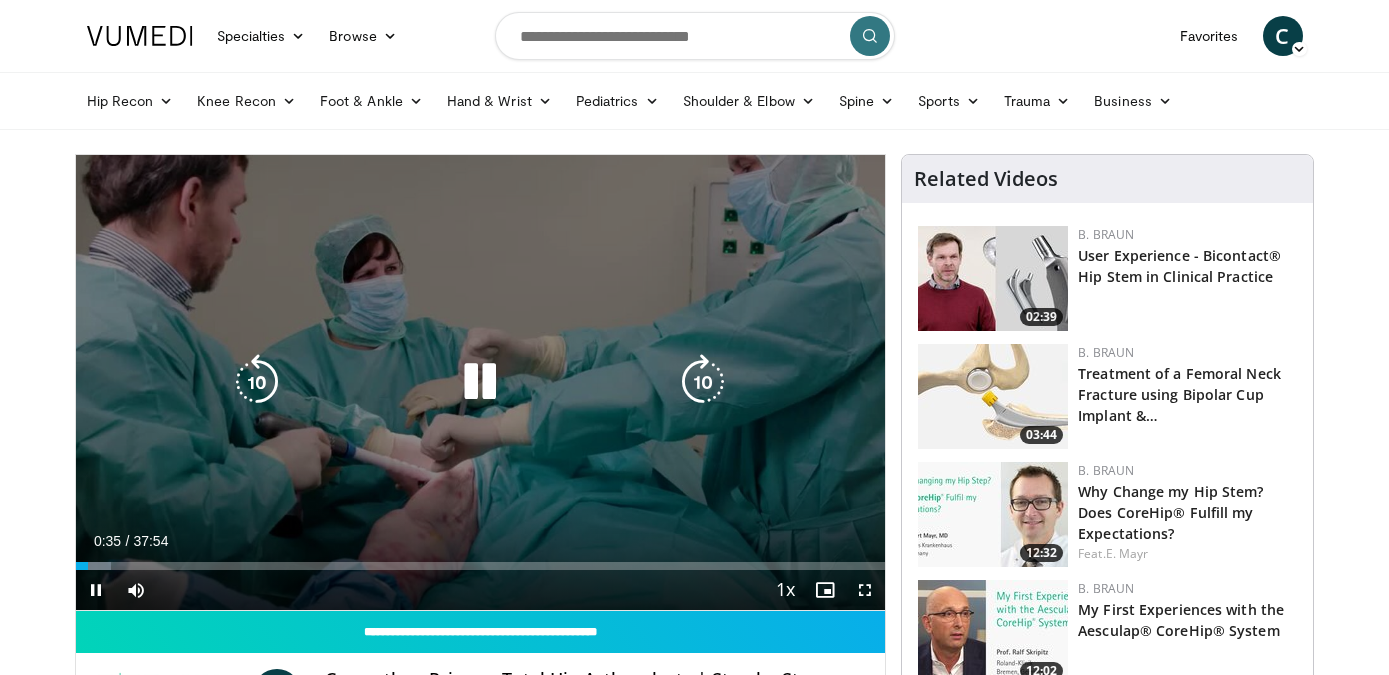 click on "Loaded :  4.36% 00:35 04:57" at bounding box center [481, 566] 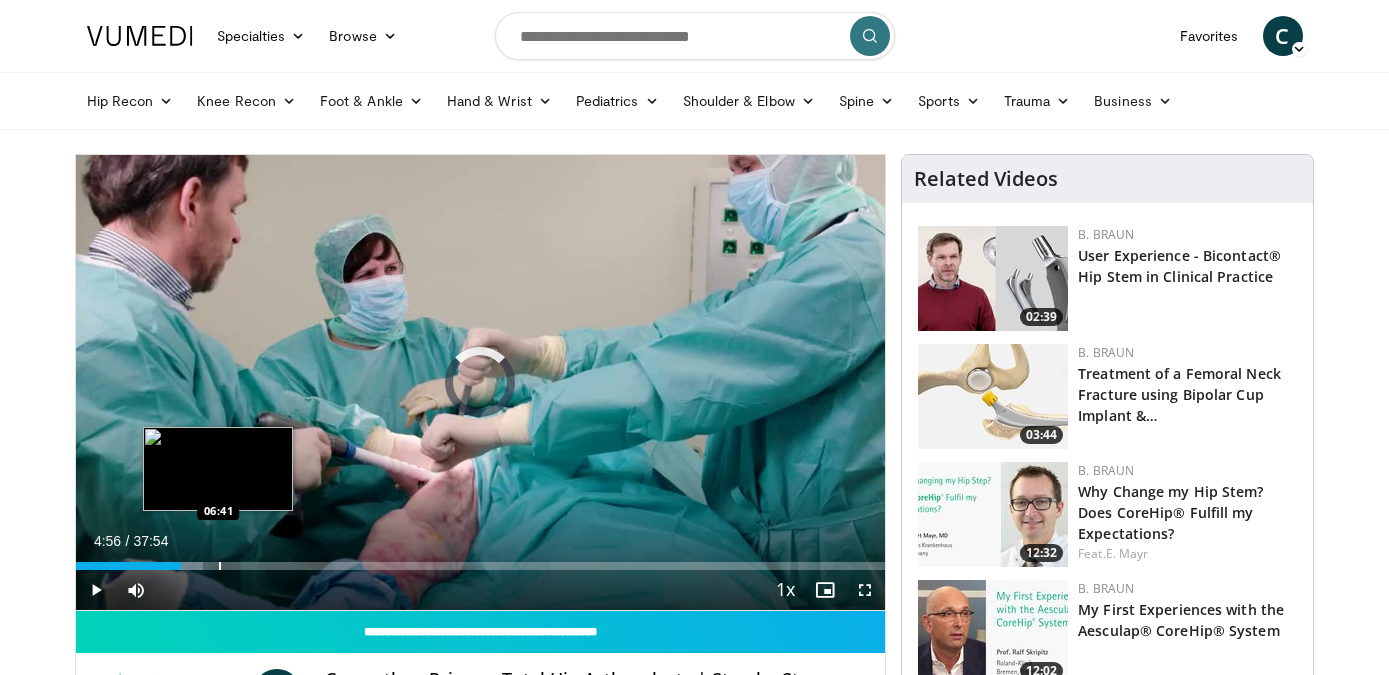 click at bounding box center [220, 566] 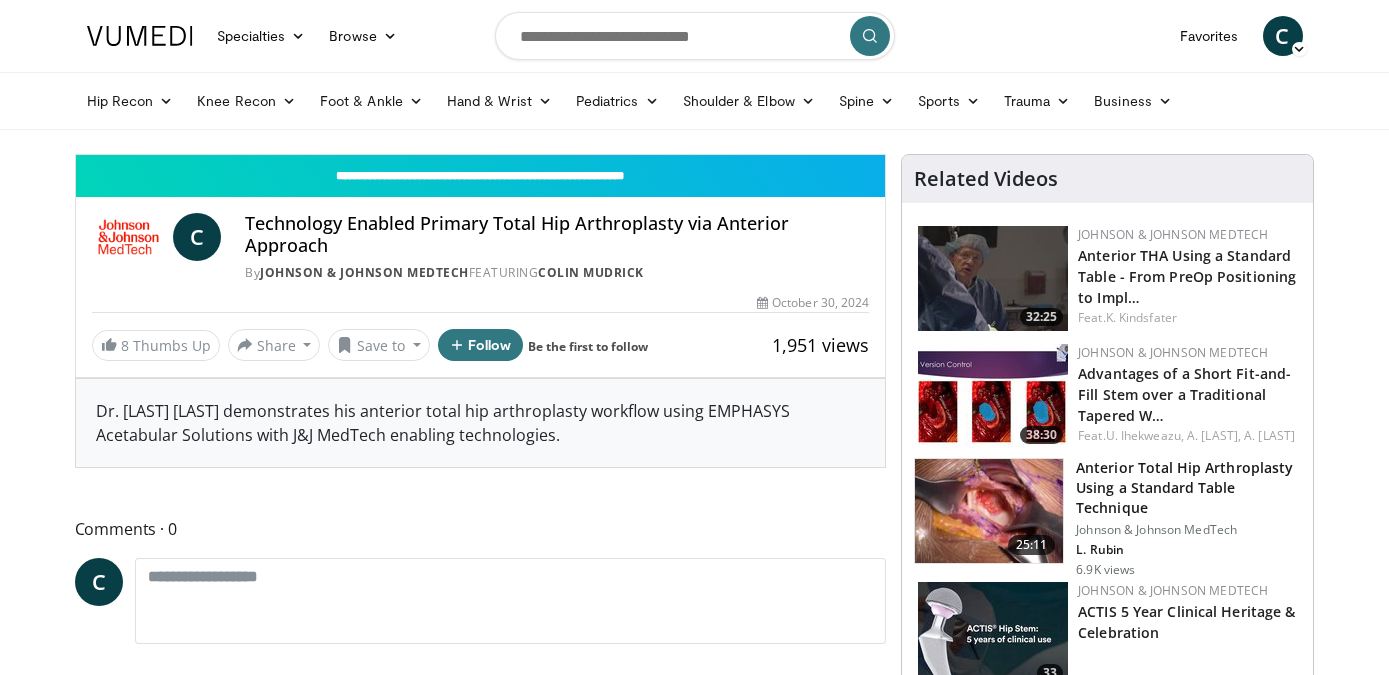 scroll, scrollTop: 0, scrollLeft: 0, axis: both 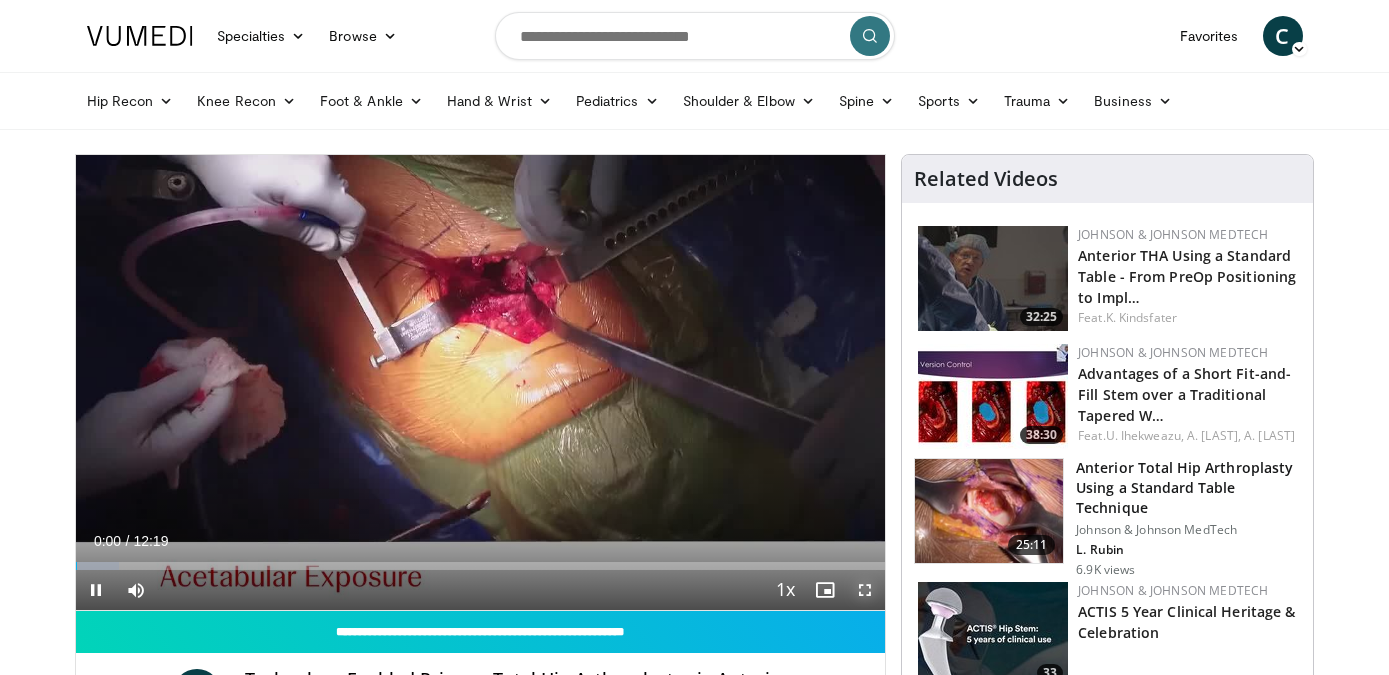 click at bounding box center (865, 590) 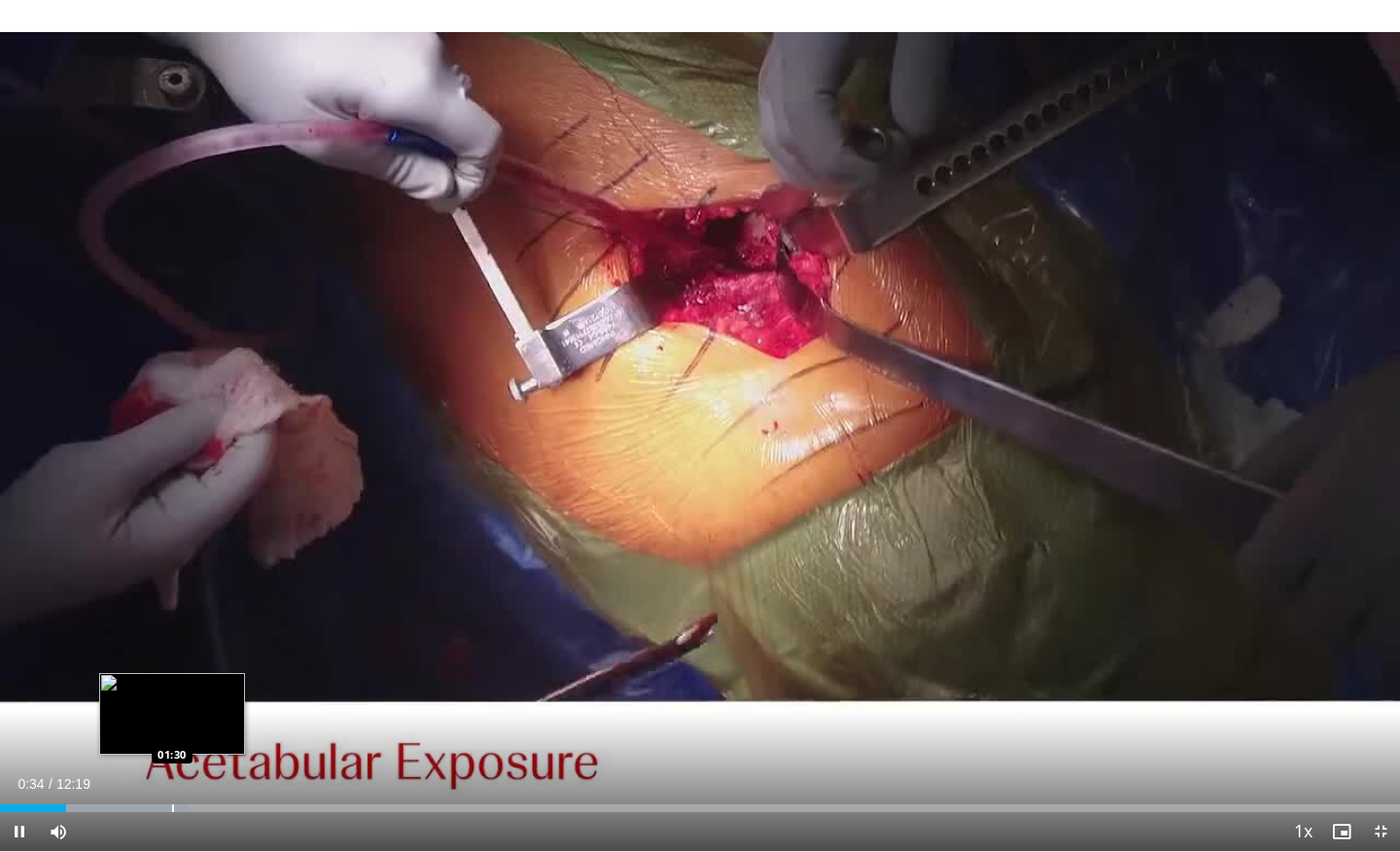 click at bounding box center (173, 808) 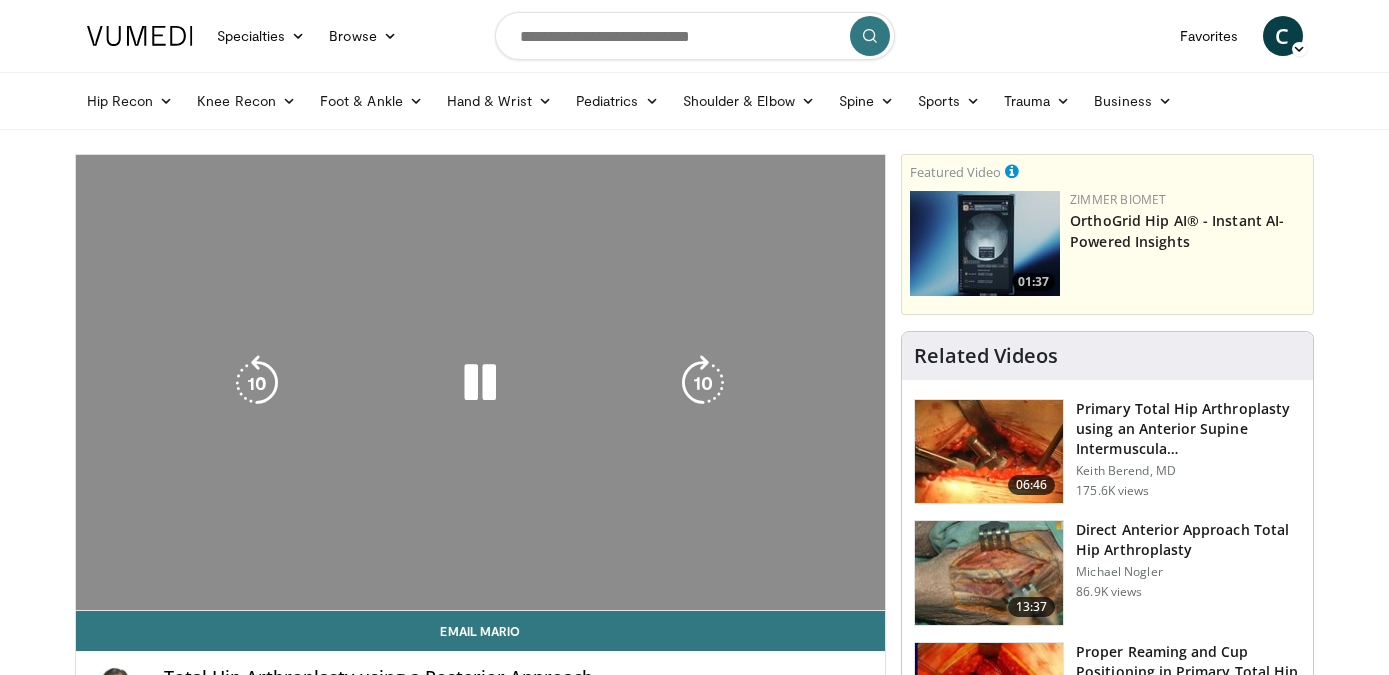 scroll, scrollTop: 0, scrollLeft: 0, axis: both 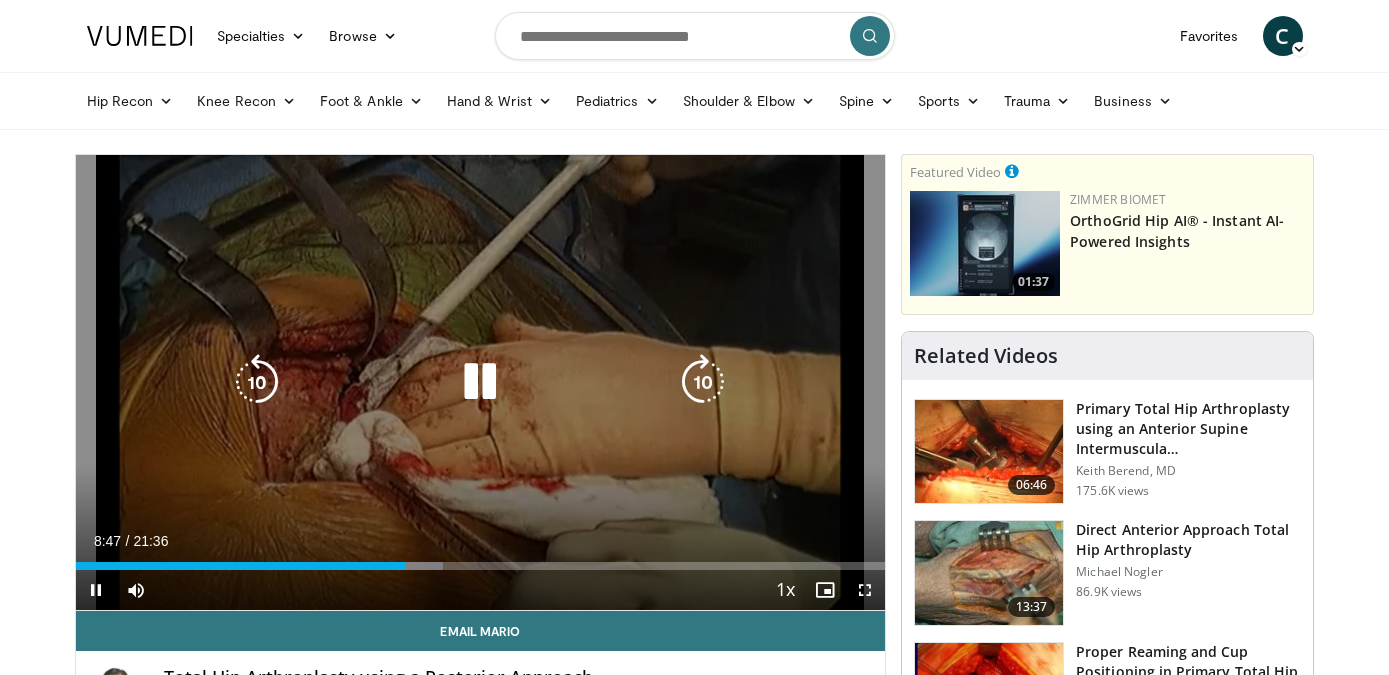 click at bounding box center (480, 382) 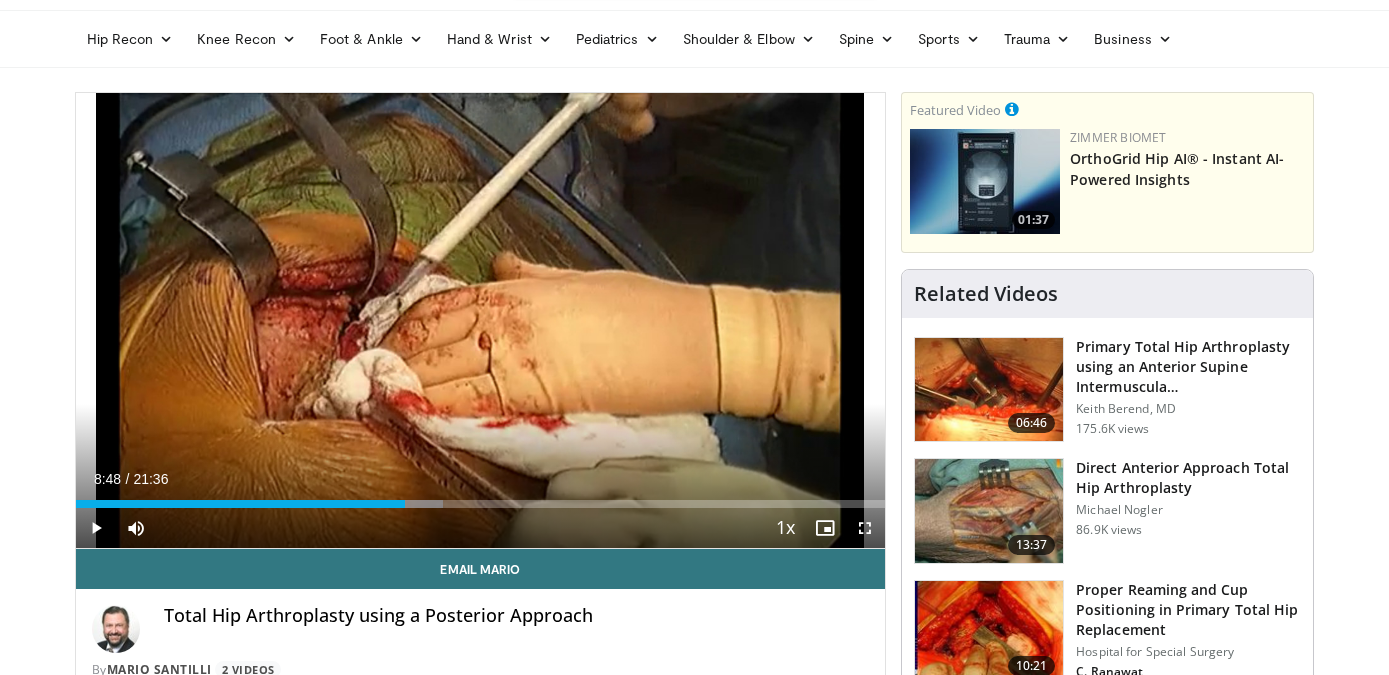 scroll, scrollTop: 67, scrollLeft: 0, axis: vertical 